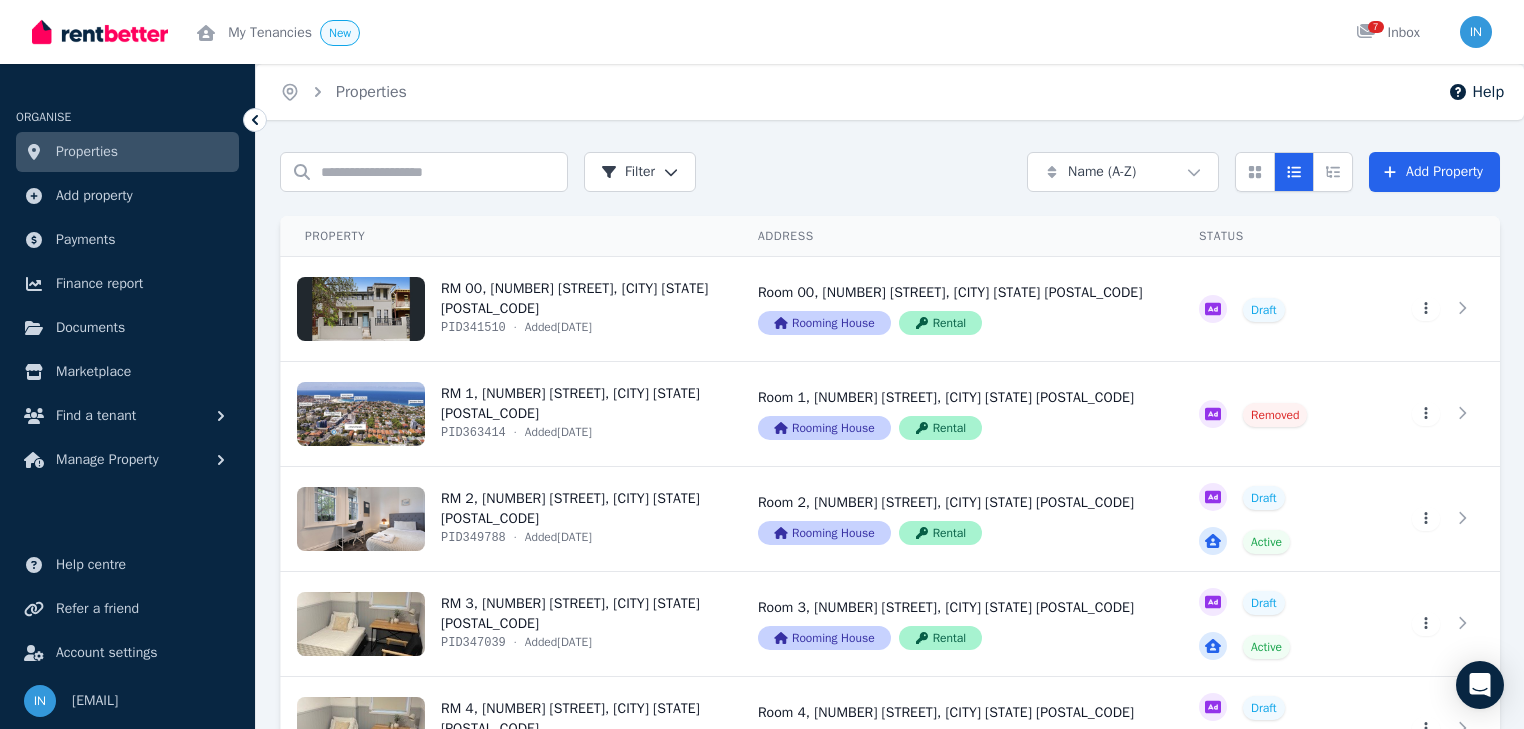 scroll, scrollTop: 0, scrollLeft: 0, axis: both 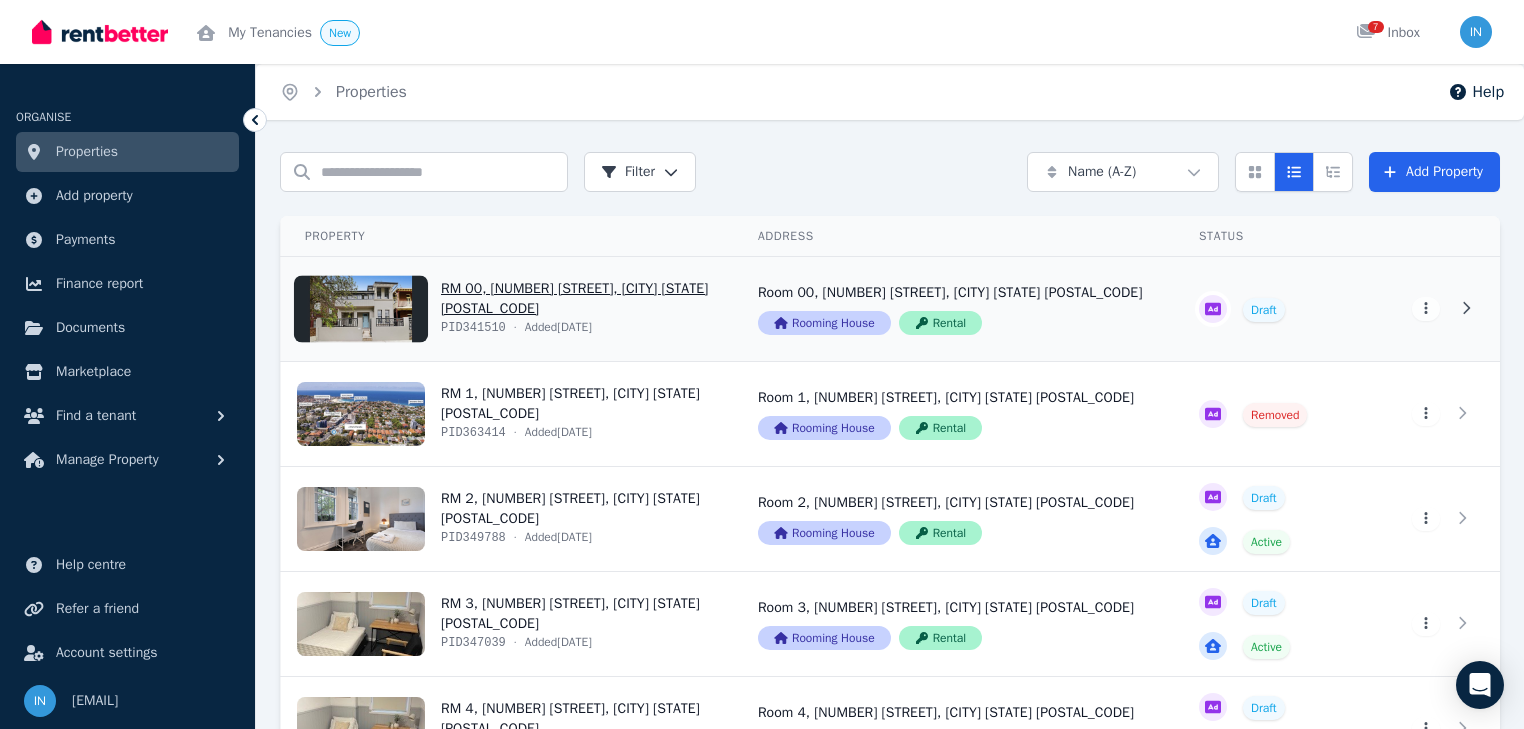 click on "View property details" at bounding box center [507, 309] 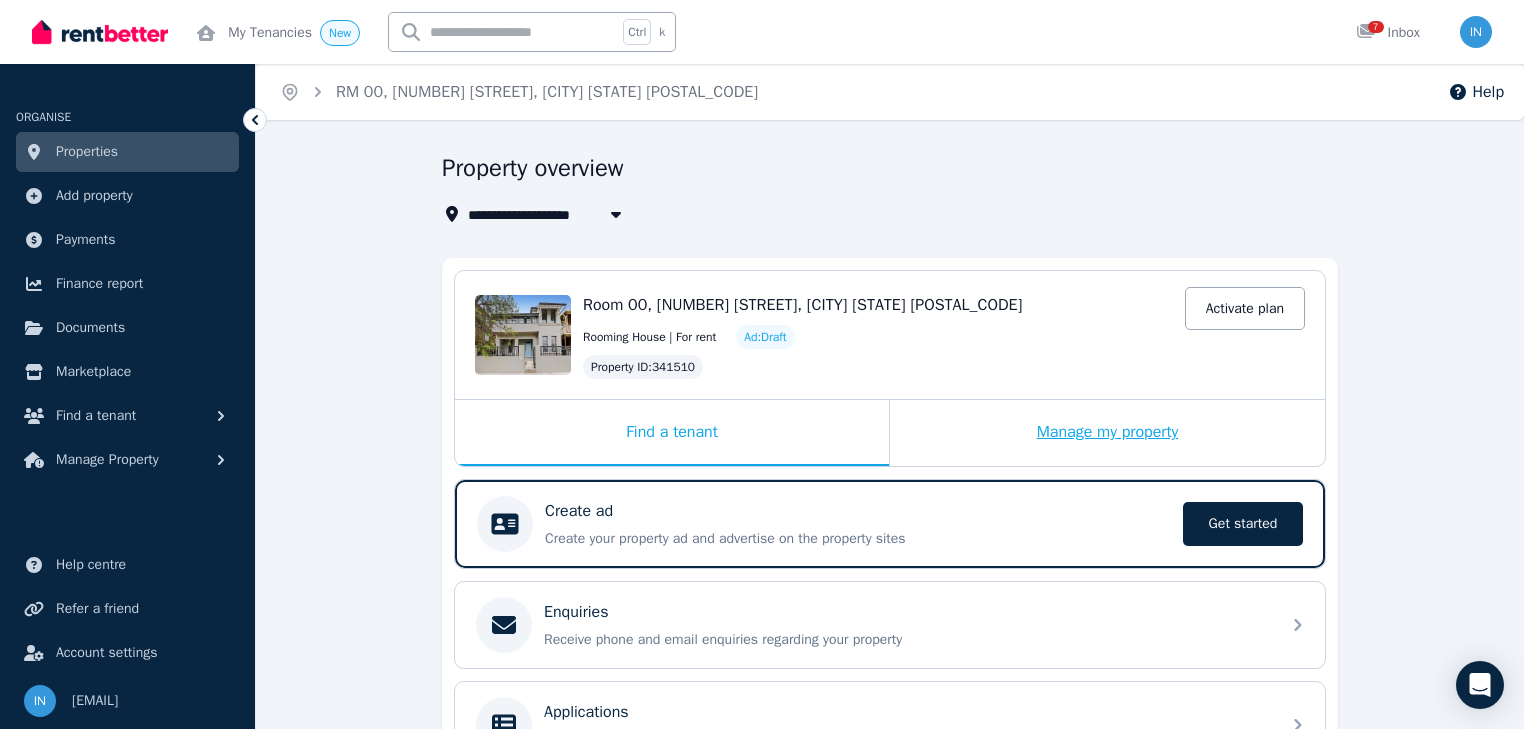 click on "Manage my property" at bounding box center (1107, 433) 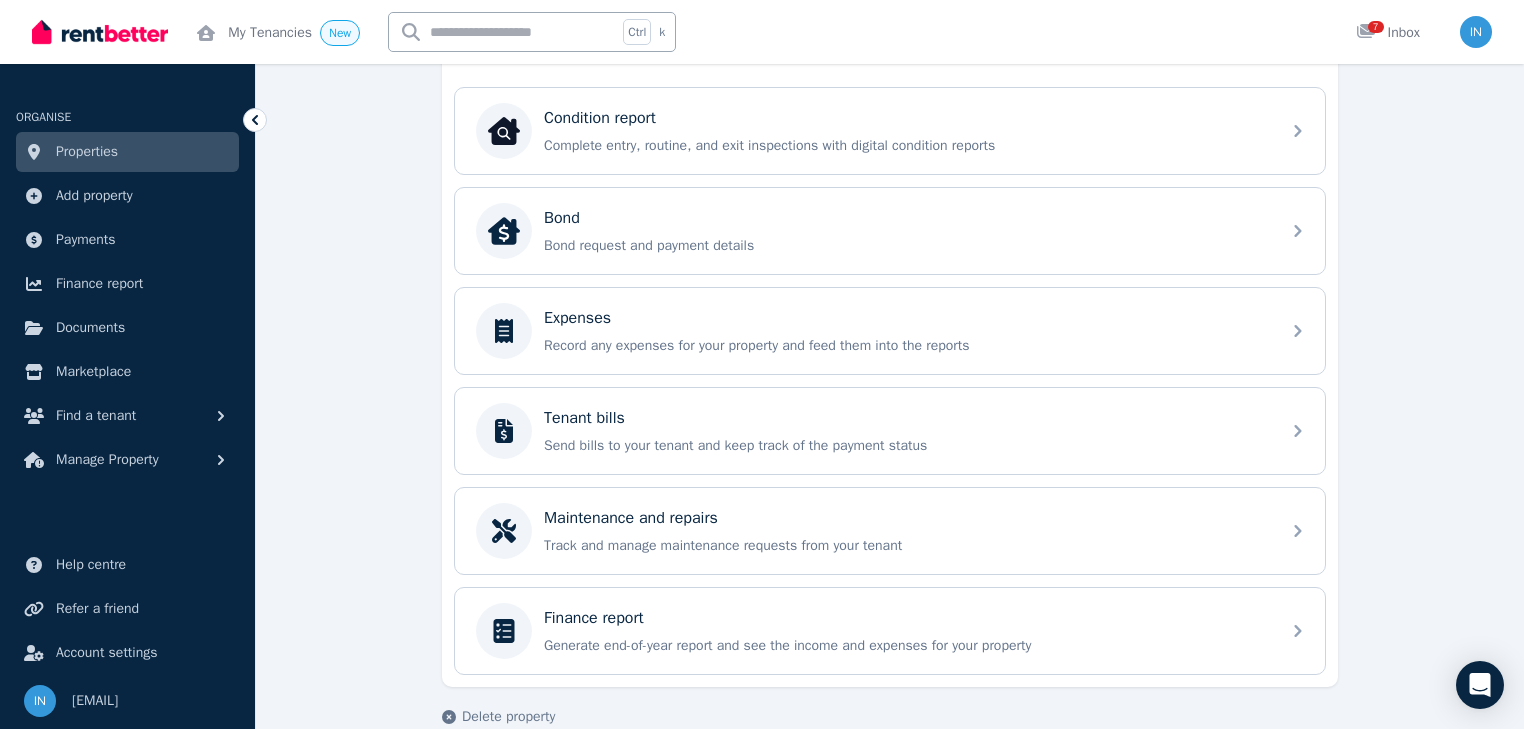 scroll, scrollTop: 603, scrollLeft: 0, axis: vertical 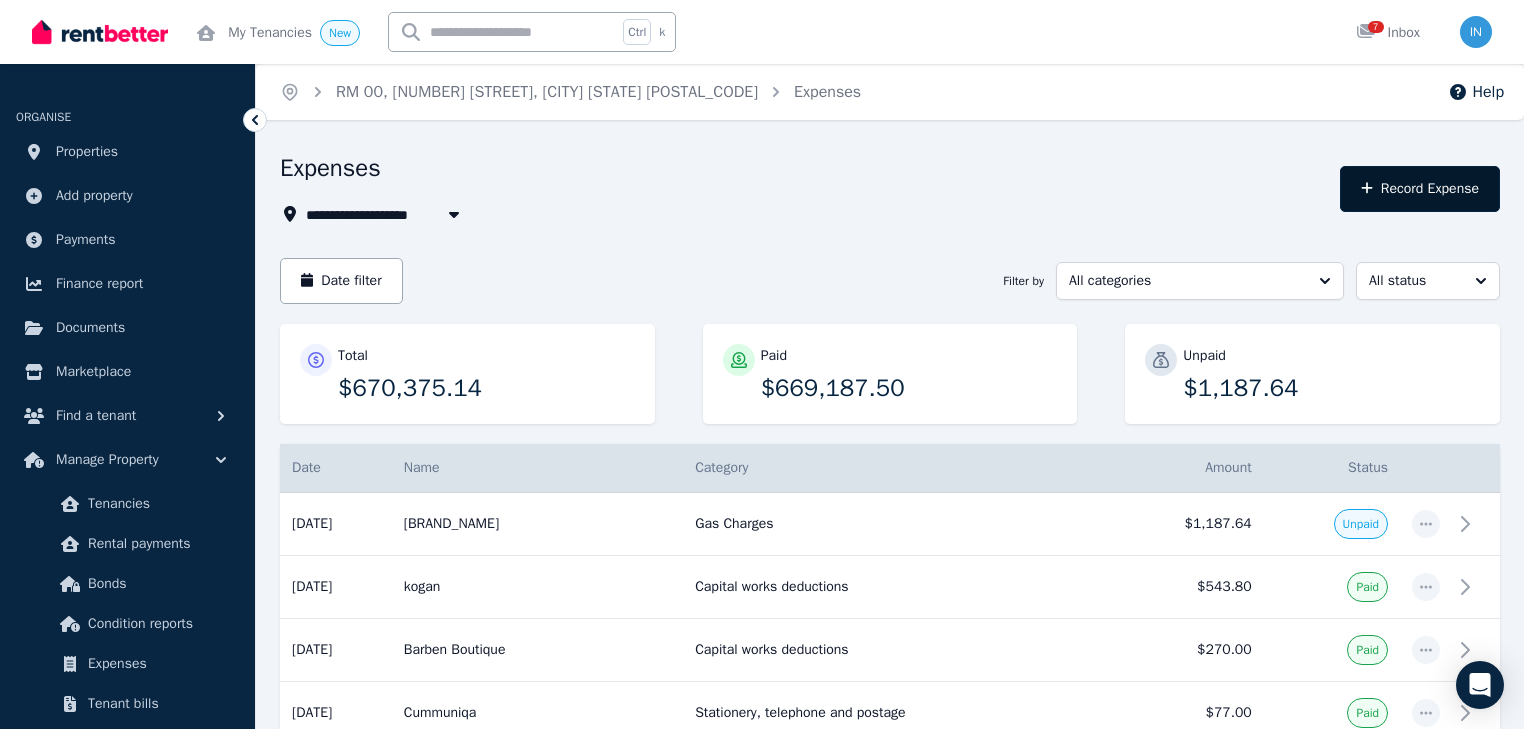 click on "Record Expense" at bounding box center [1420, 189] 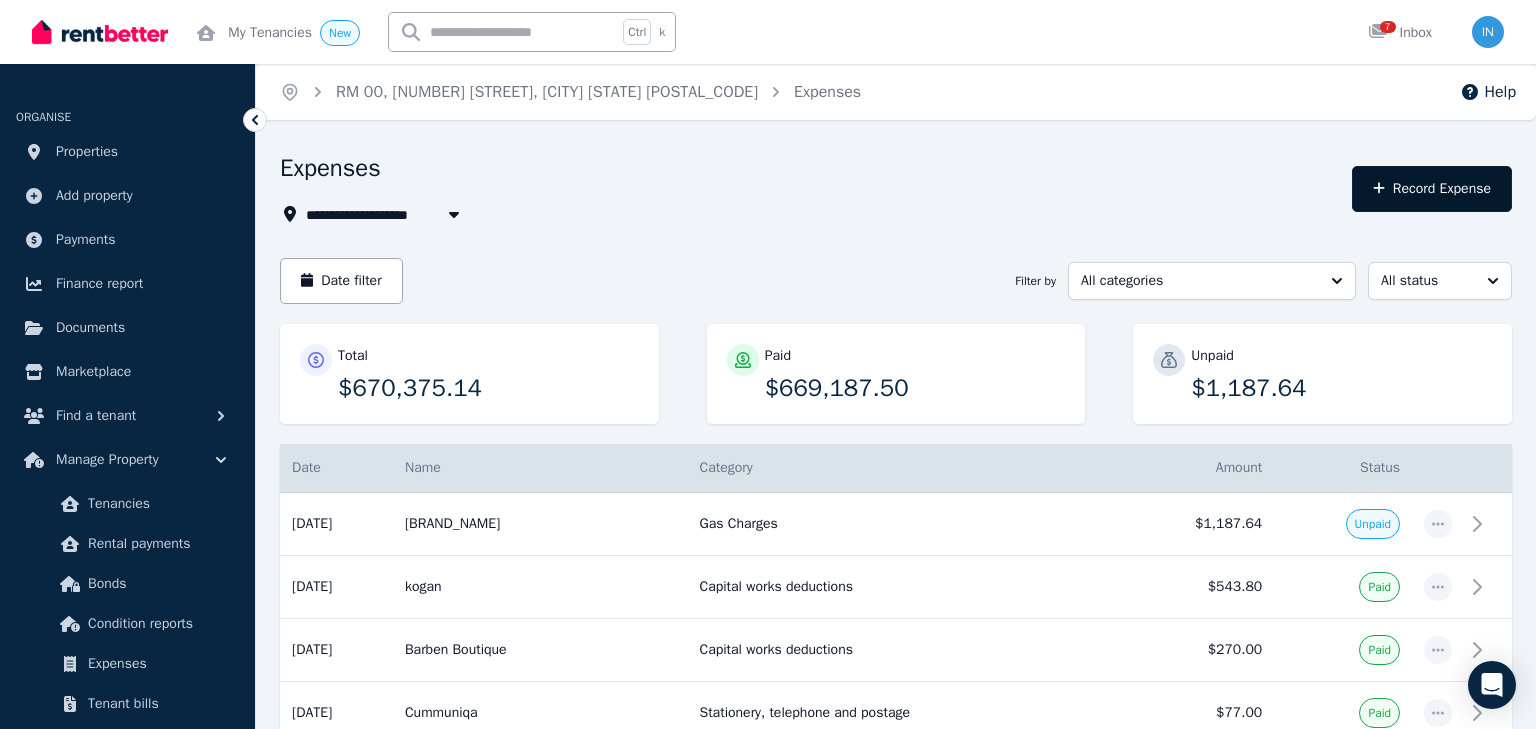 select on "**********" 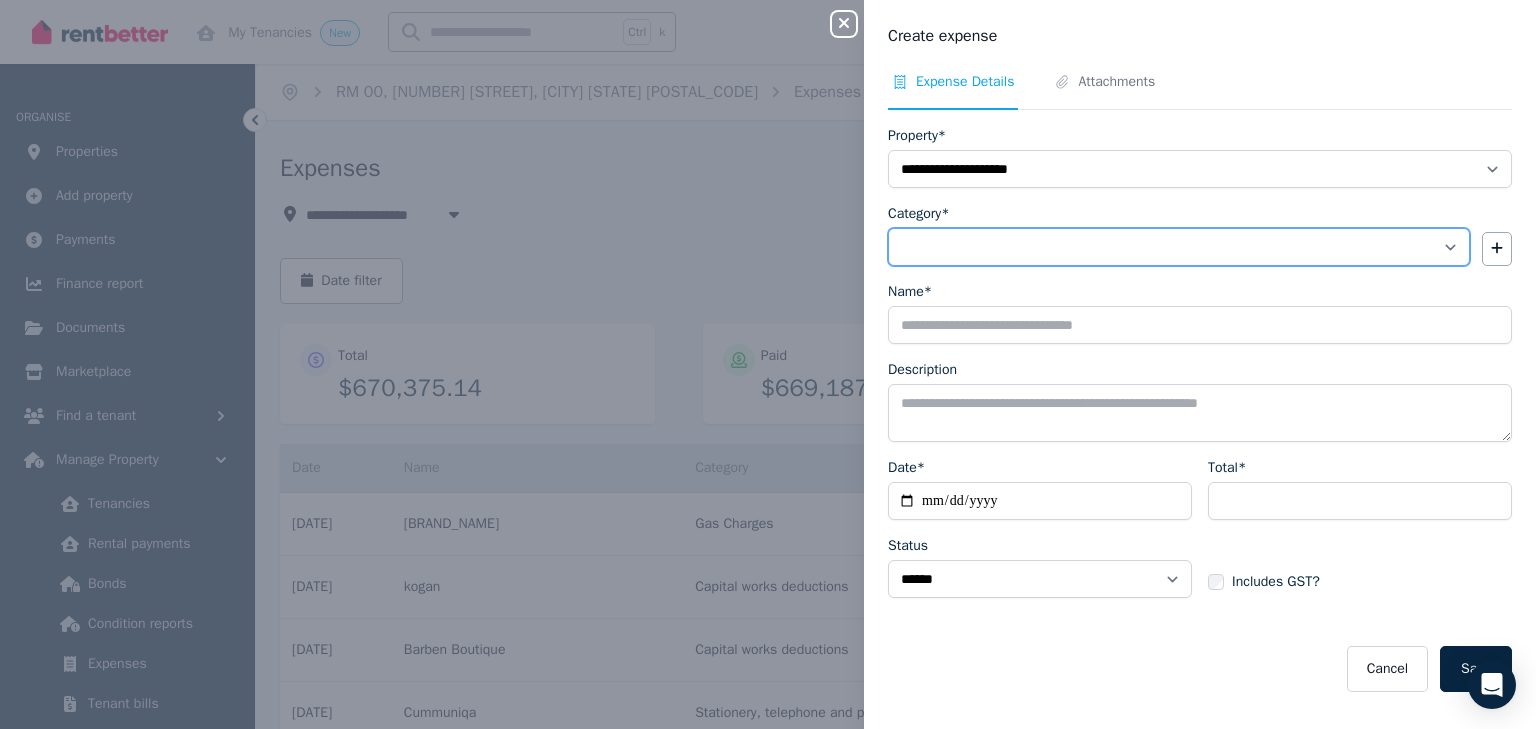 click on "**********" at bounding box center (1179, 247) 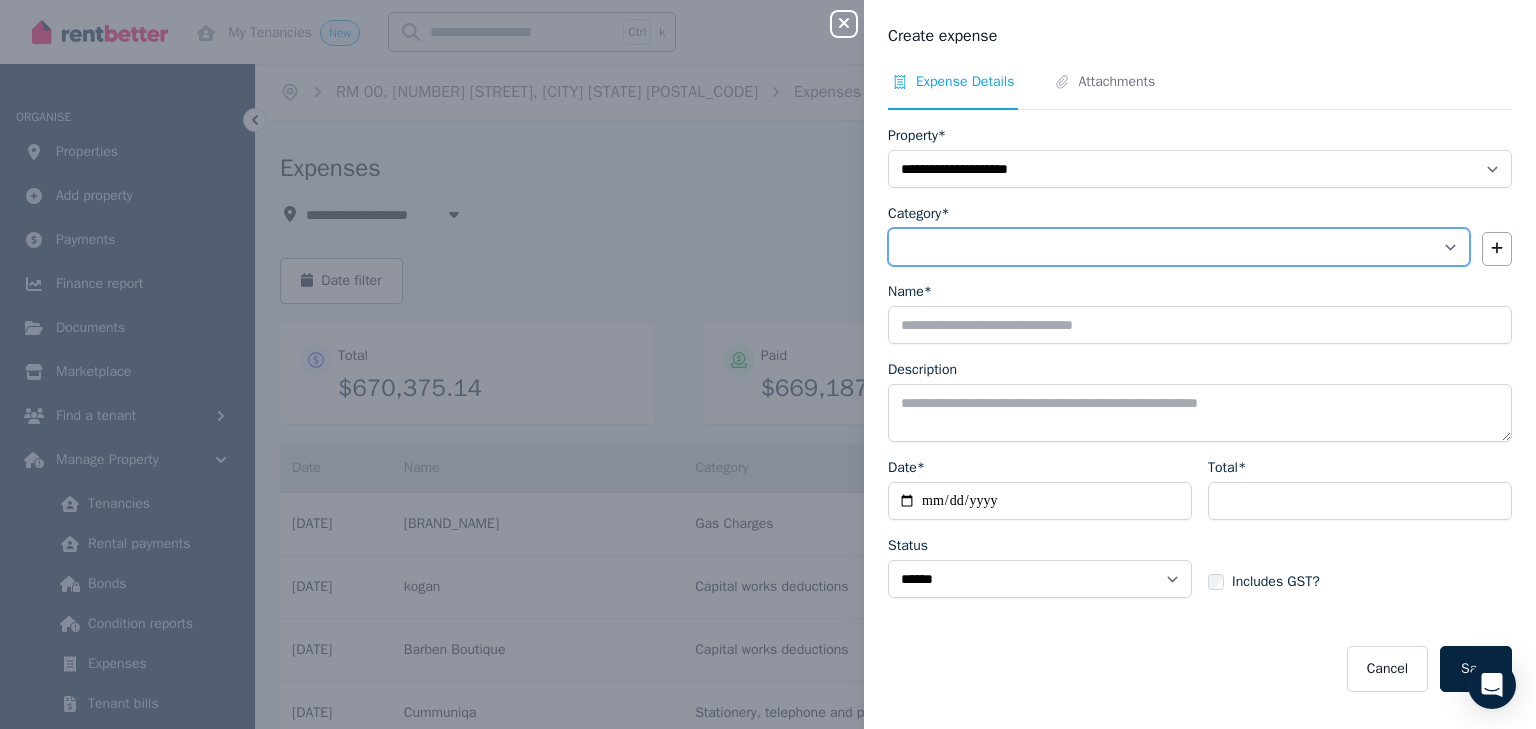 select on "**********" 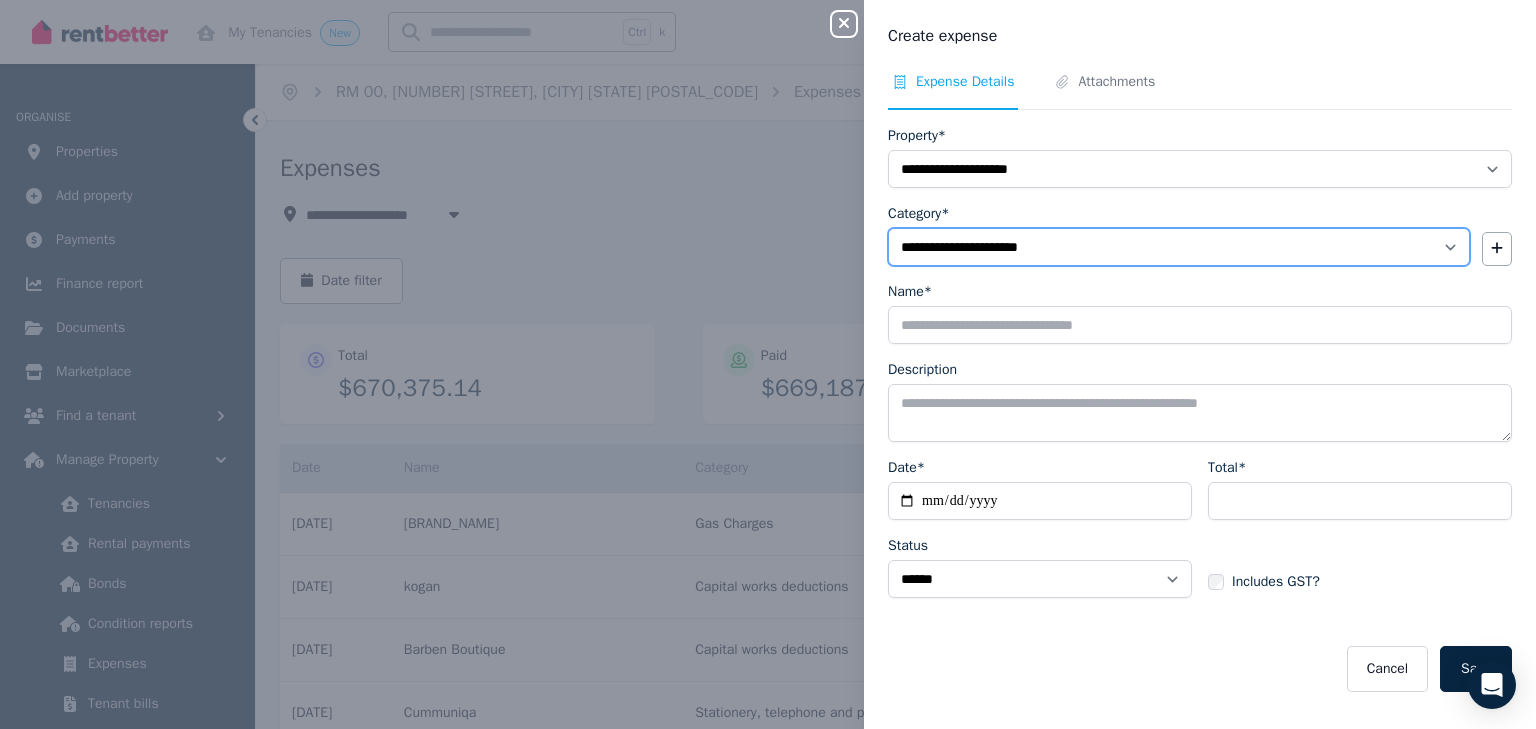 click on "**********" at bounding box center [1179, 247] 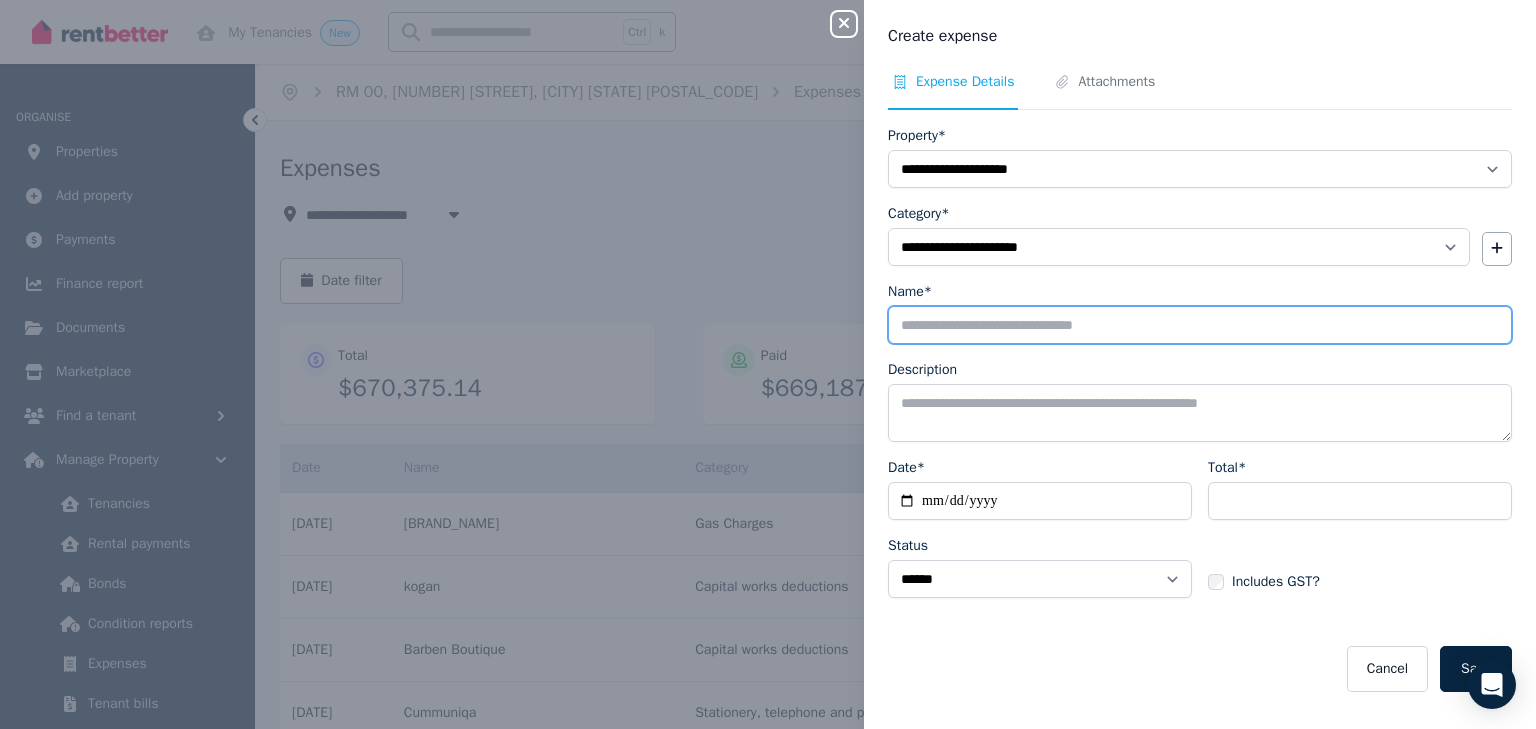 click on "Name*" at bounding box center [1200, 325] 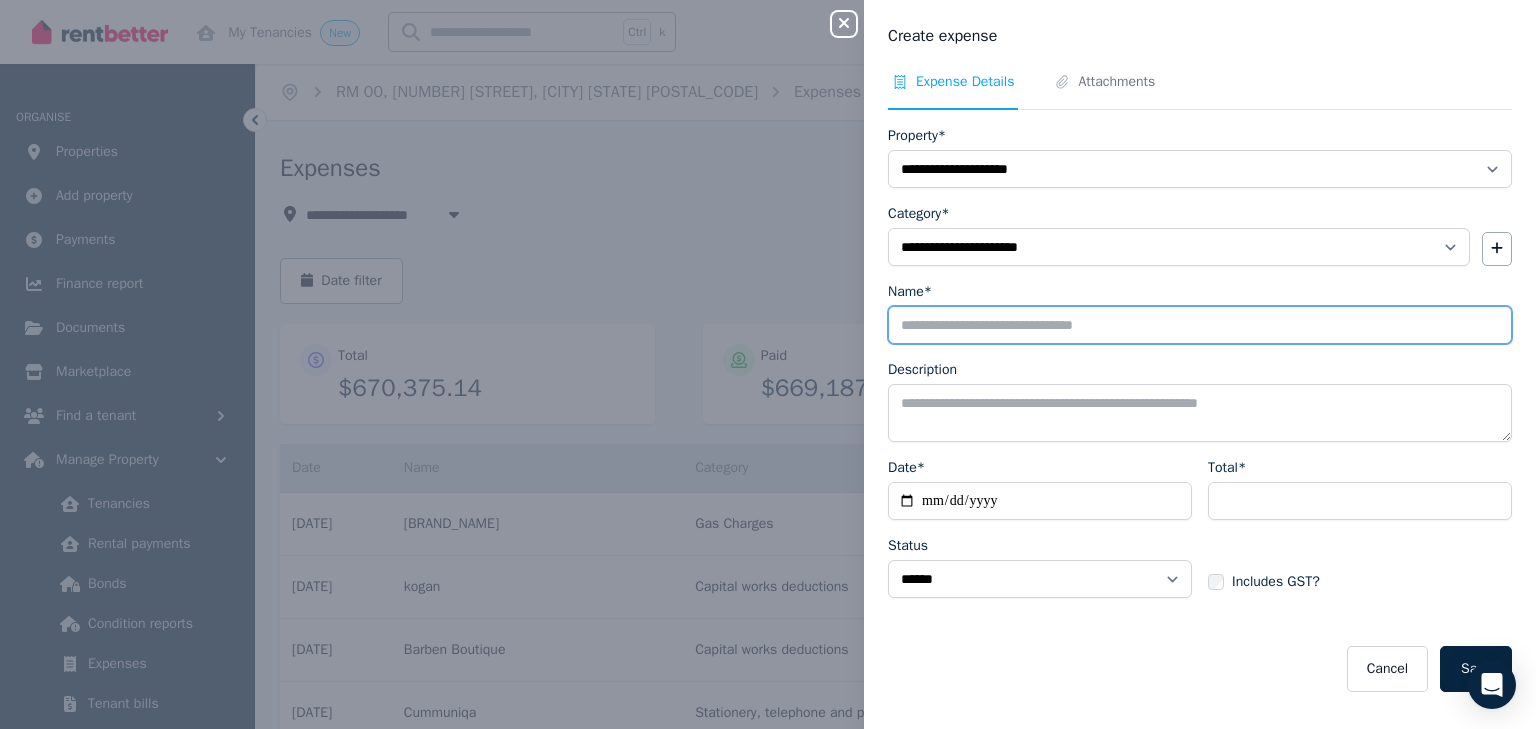 type on "********" 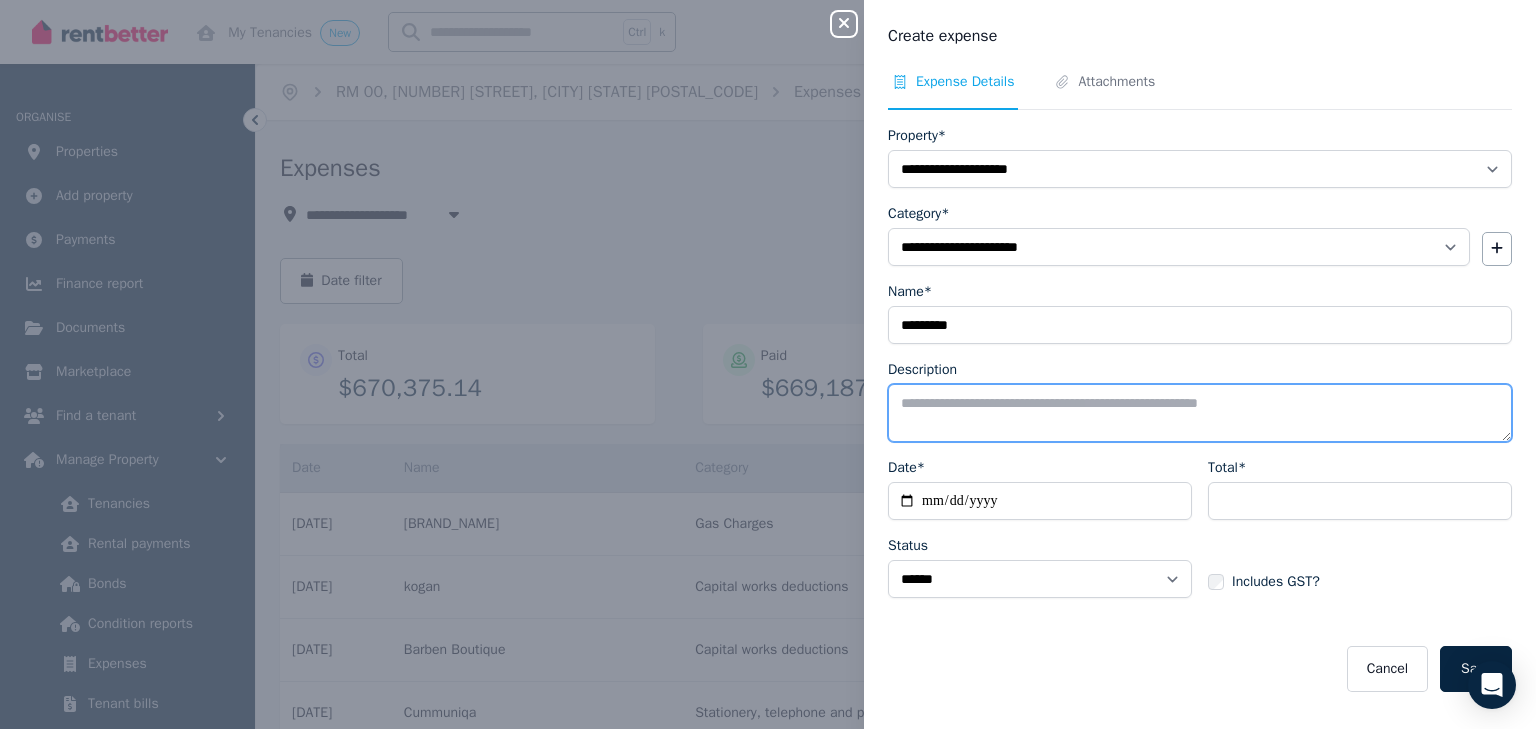 click on "Description" at bounding box center (1200, 413) 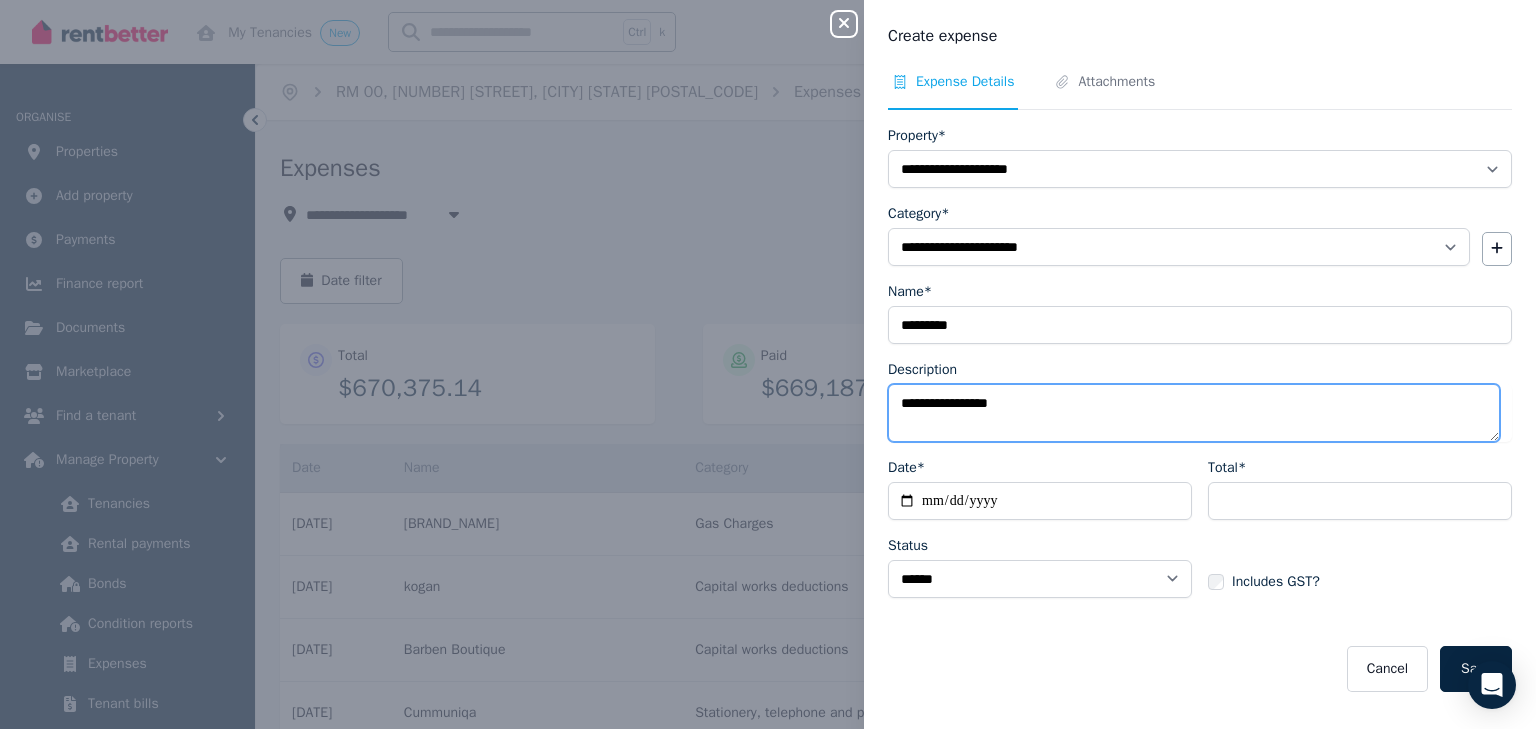type on "**********" 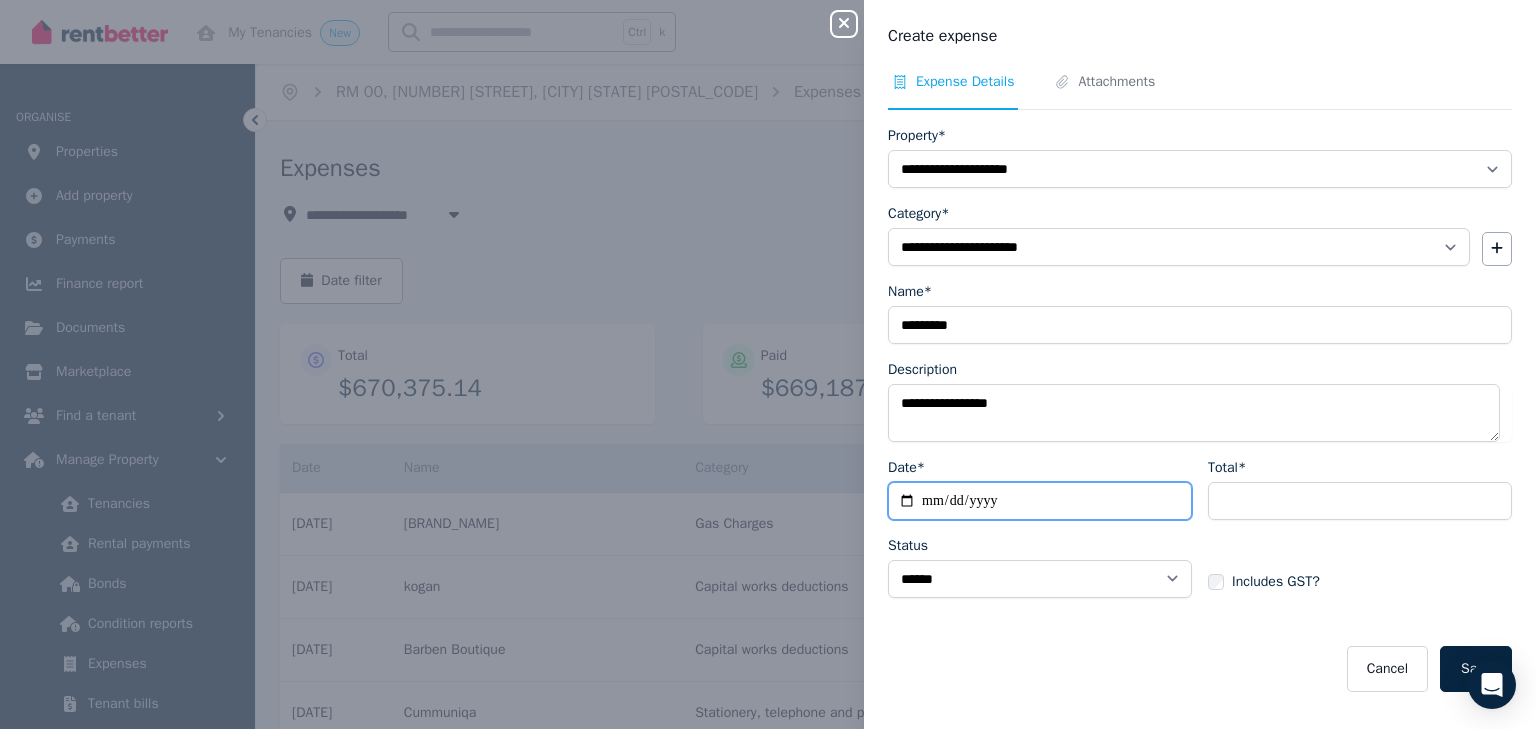 click on "Date*" at bounding box center [1040, 501] 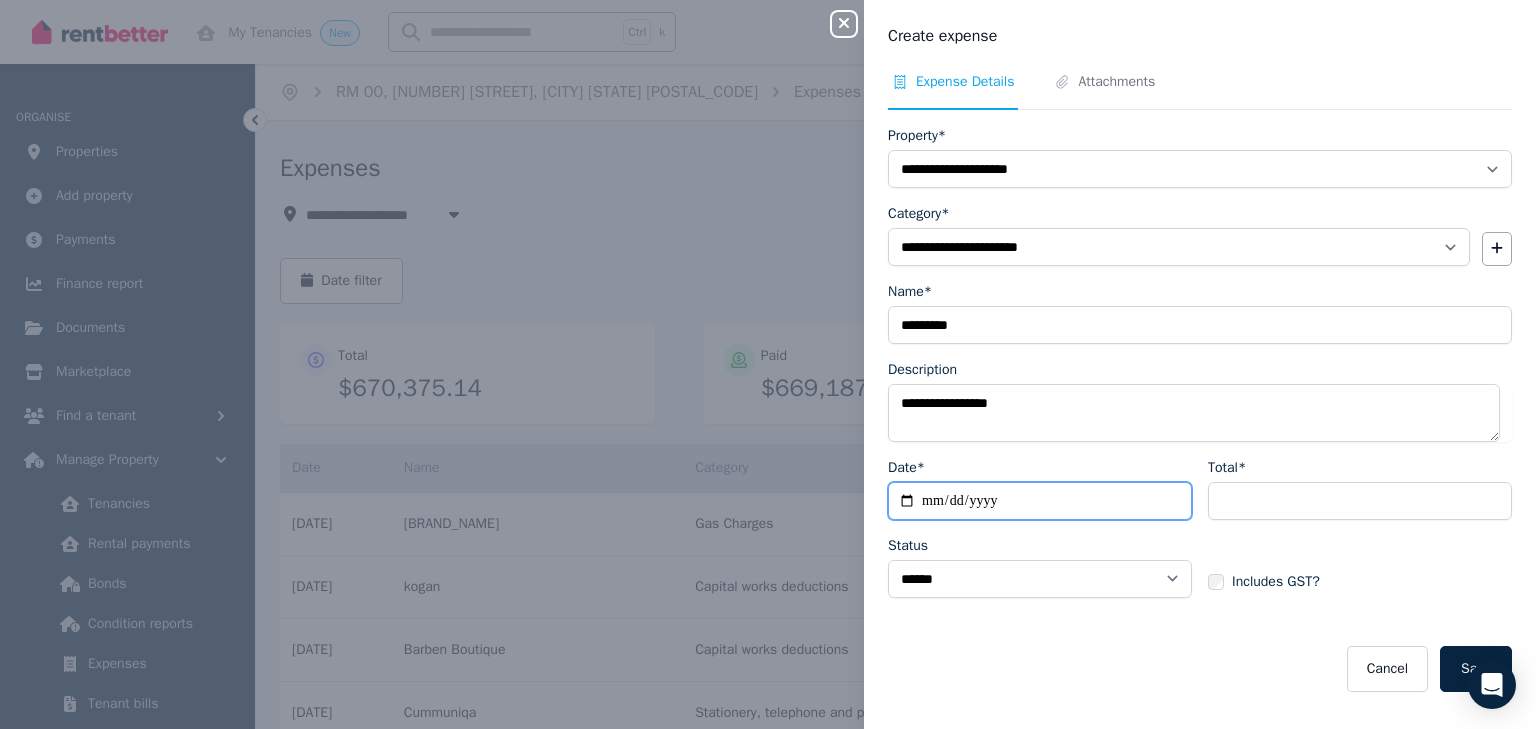 type on "**********" 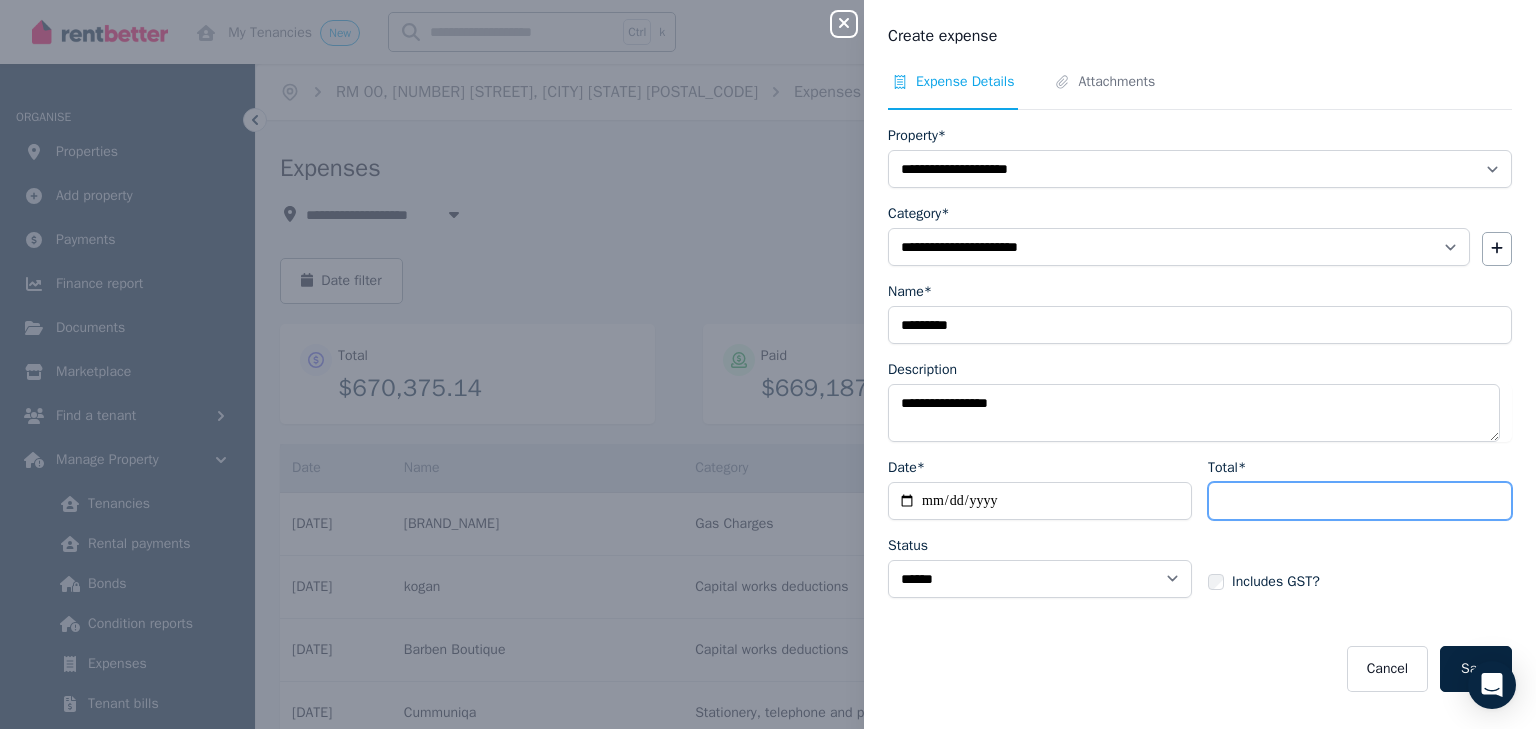 click on "Total*" at bounding box center [1360, 501] 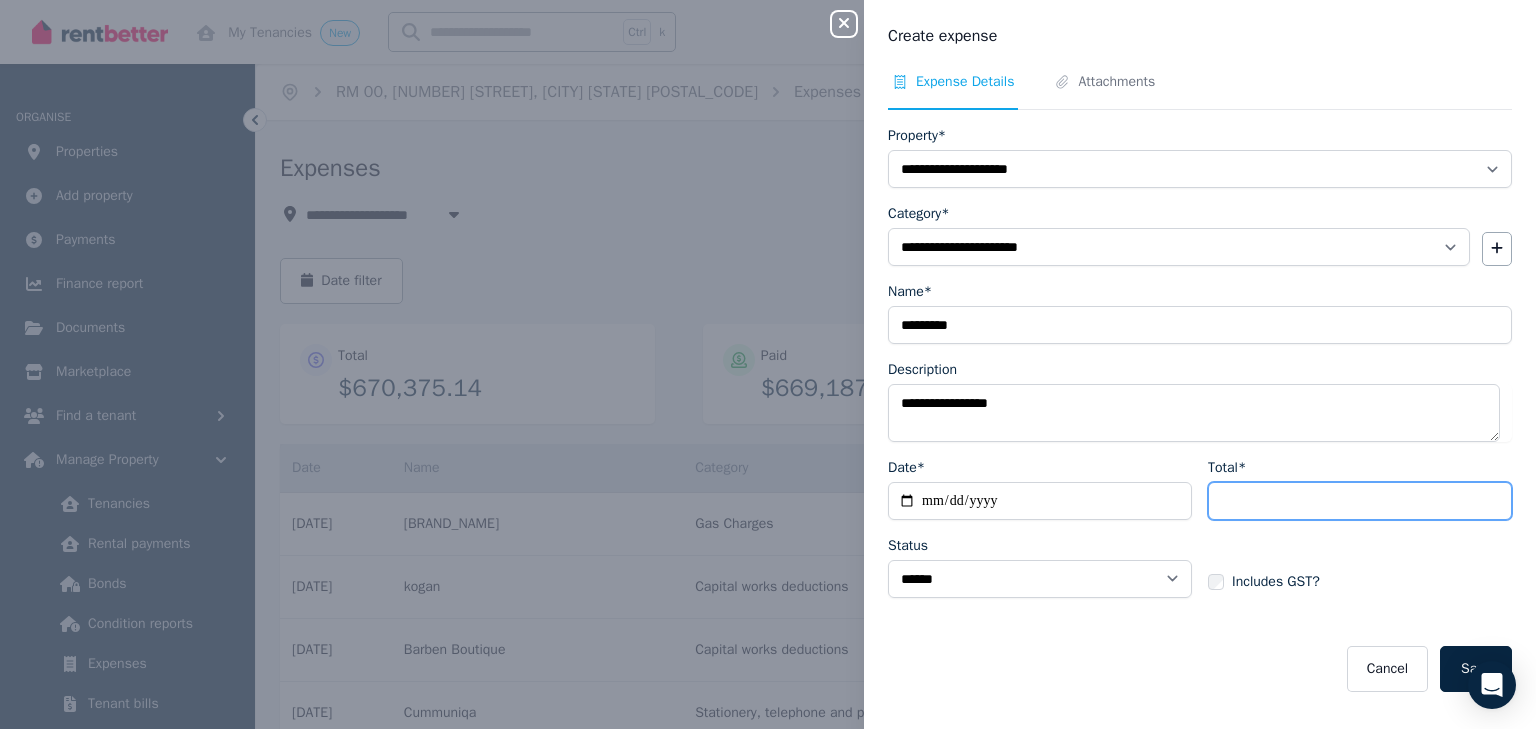 type on "****" 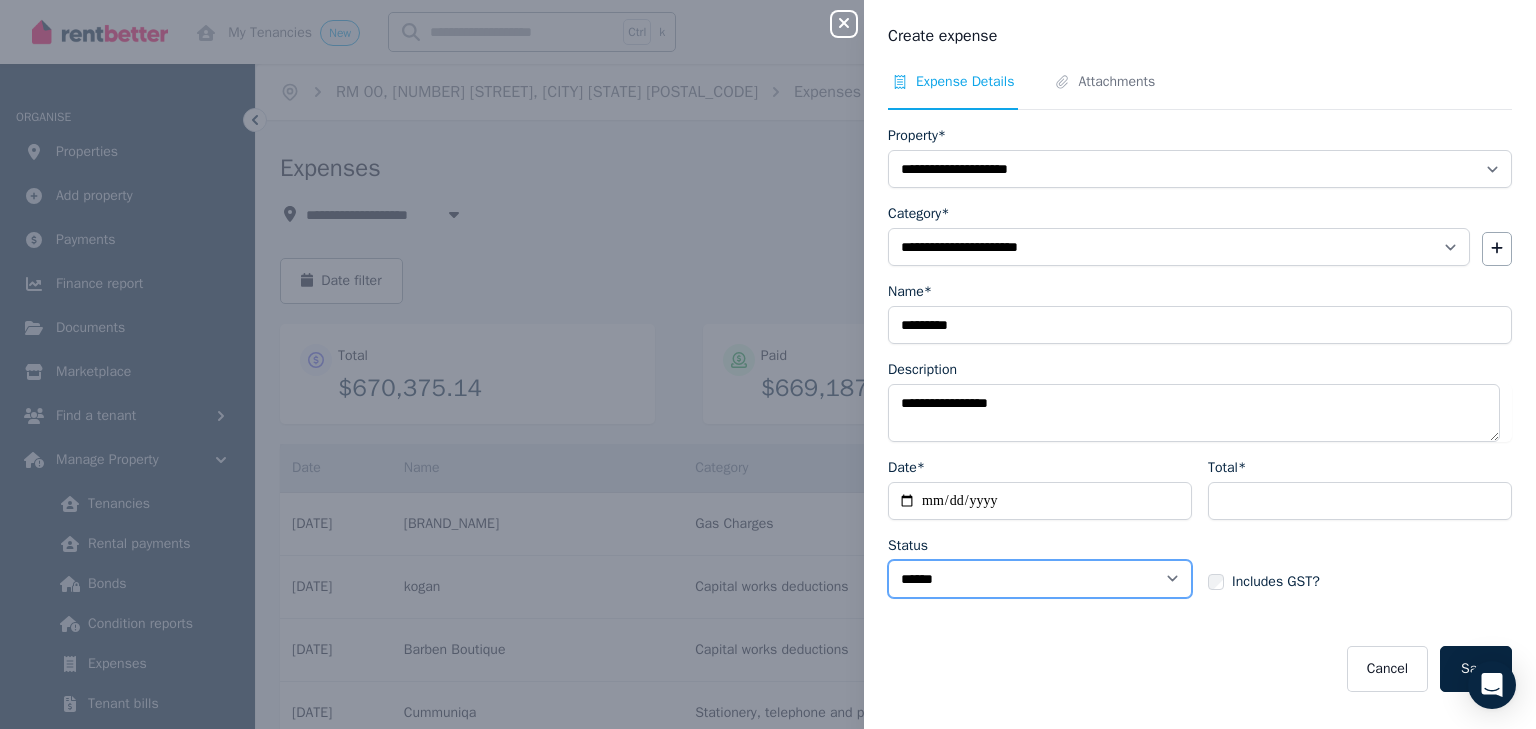 click on "****** ****" at bounding box center (1040, 579) 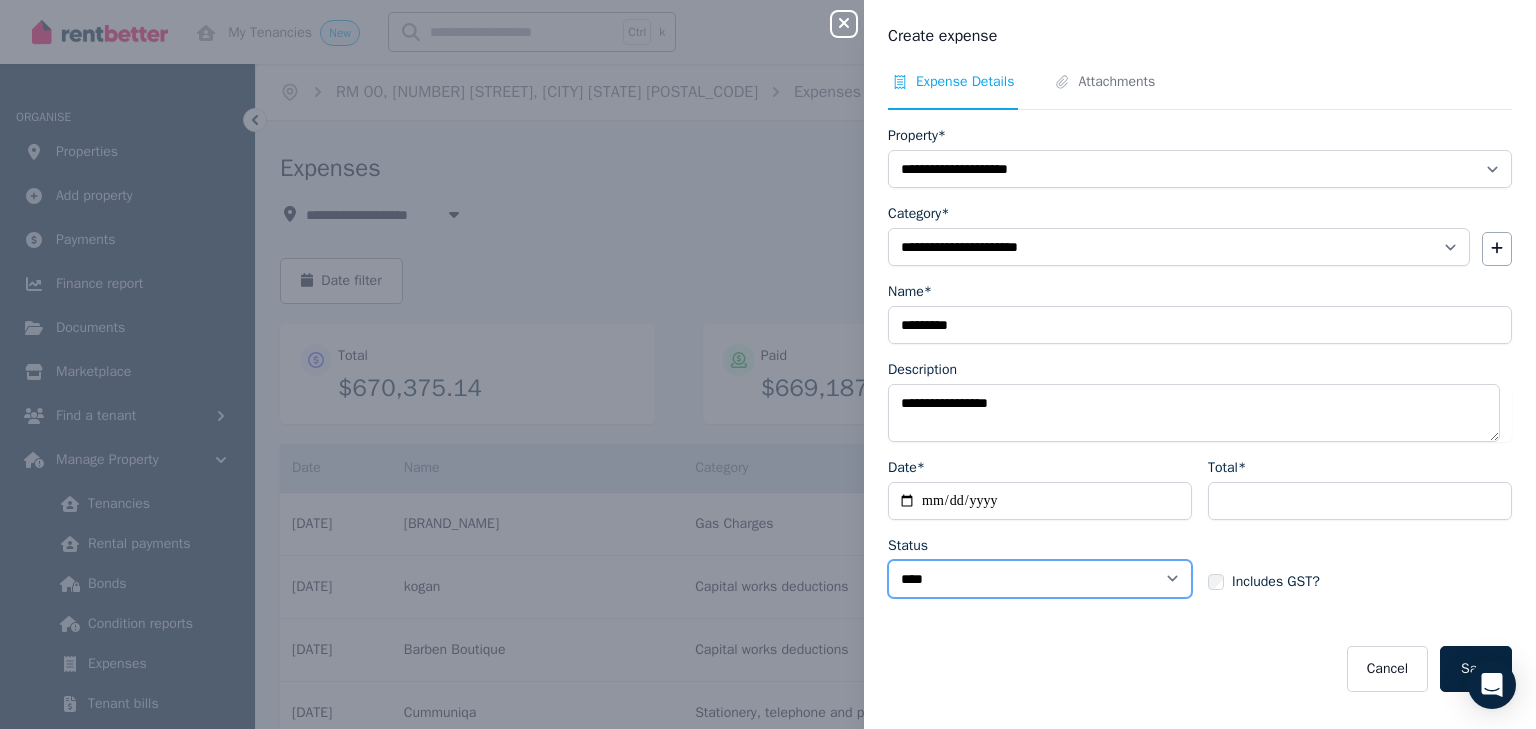 click on "****** ****" at bounding box center (1040, 579) 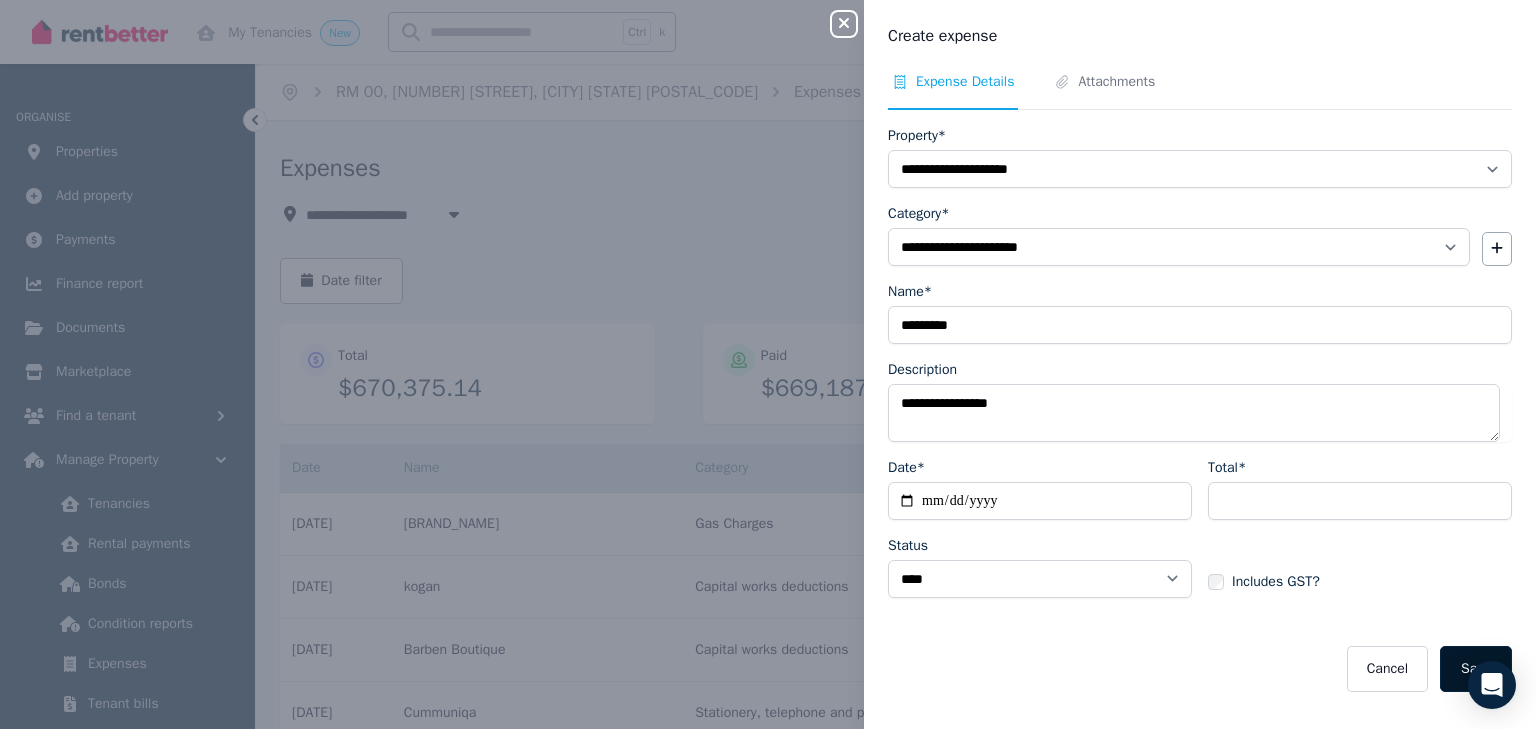 click on "Save" at bounding box center (1476, 669) 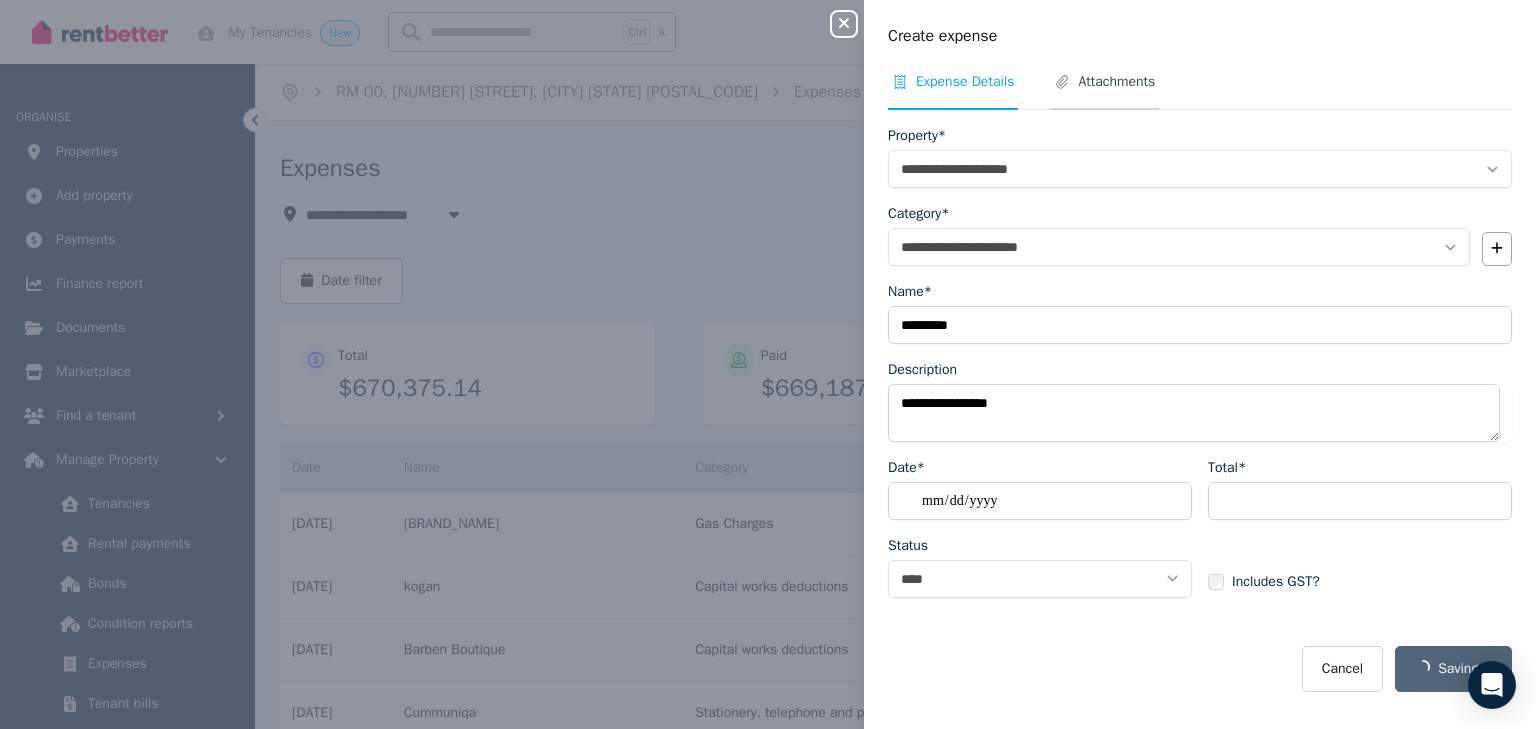 select on "**********" 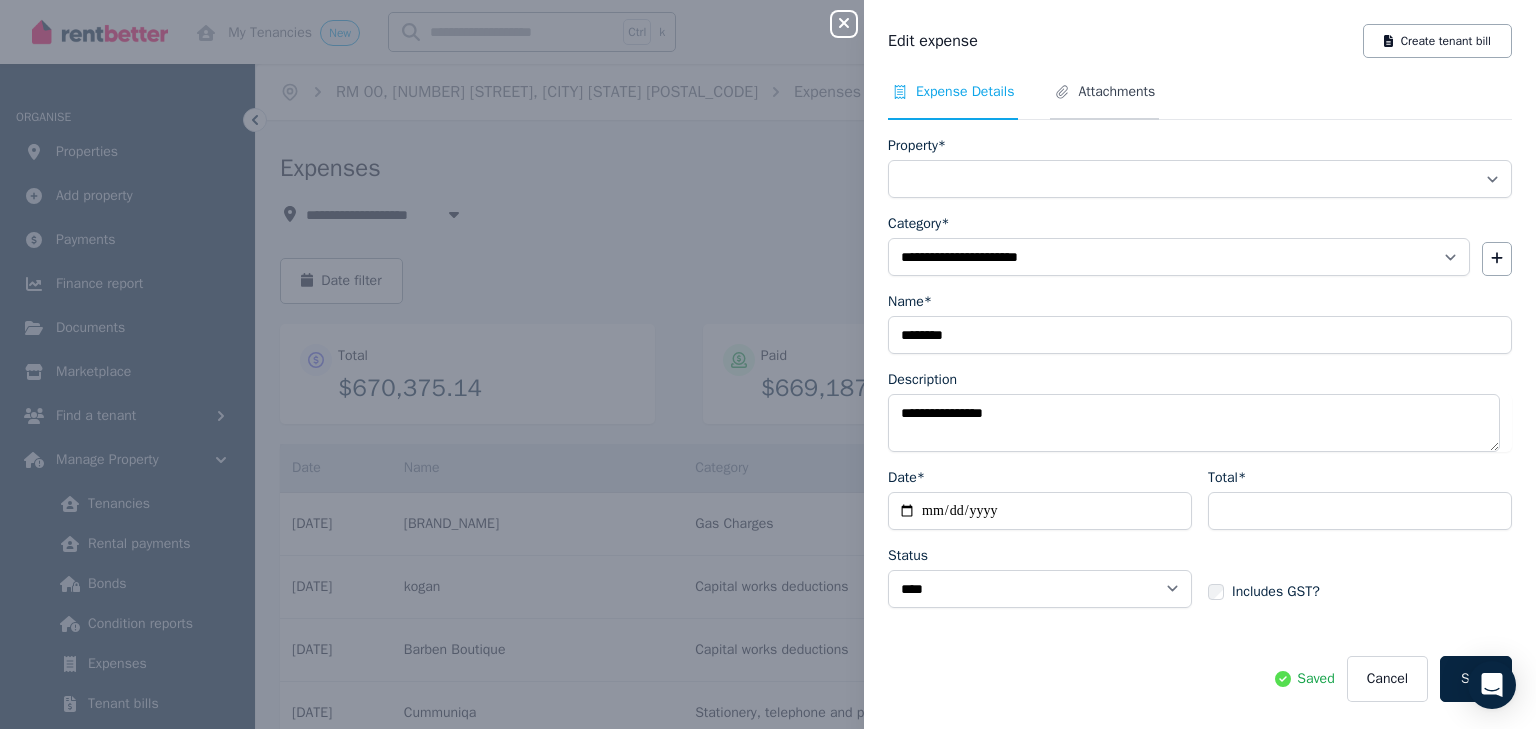 click on "Attachments" at bounding box center [1116, 92] 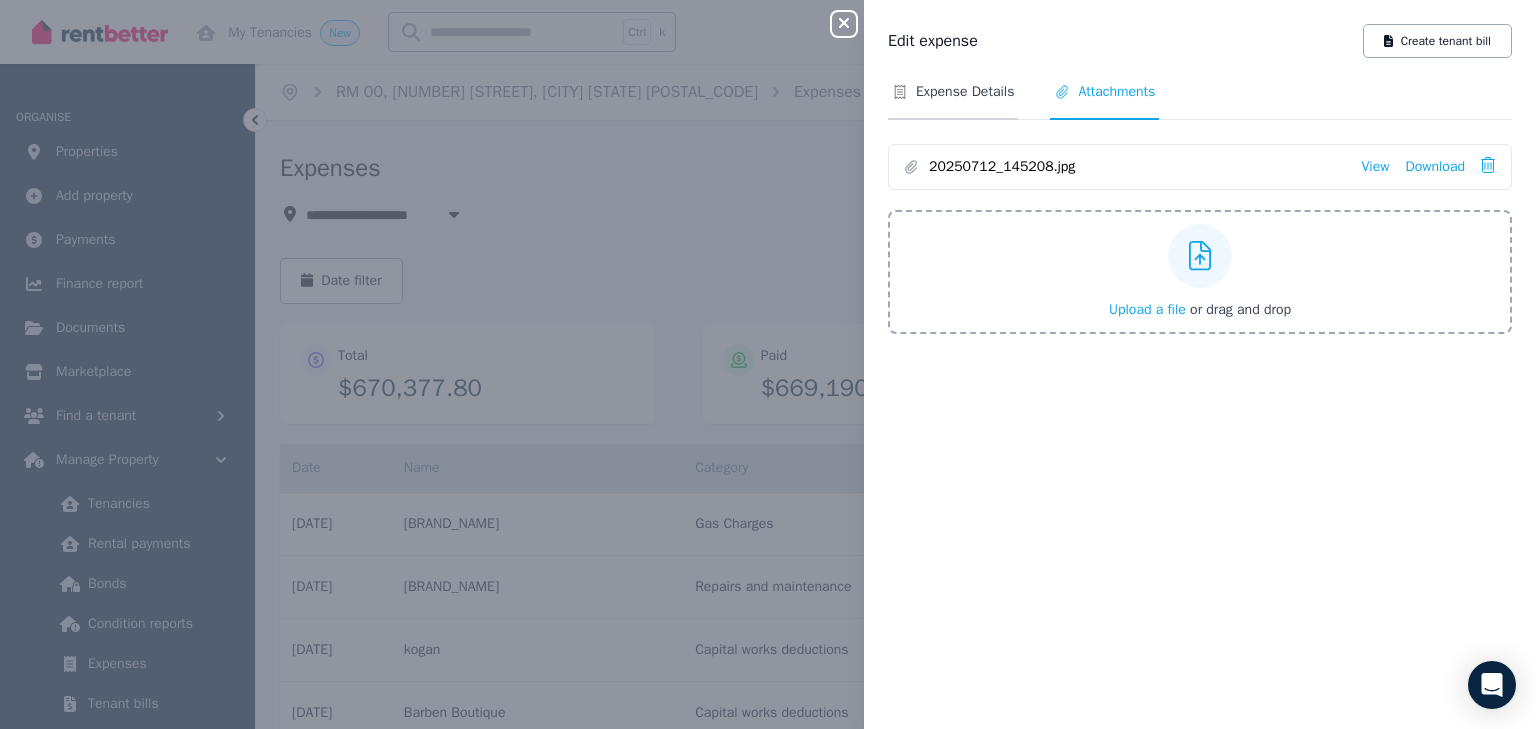 click on "Expense Details" at bounding box center [965, 92] 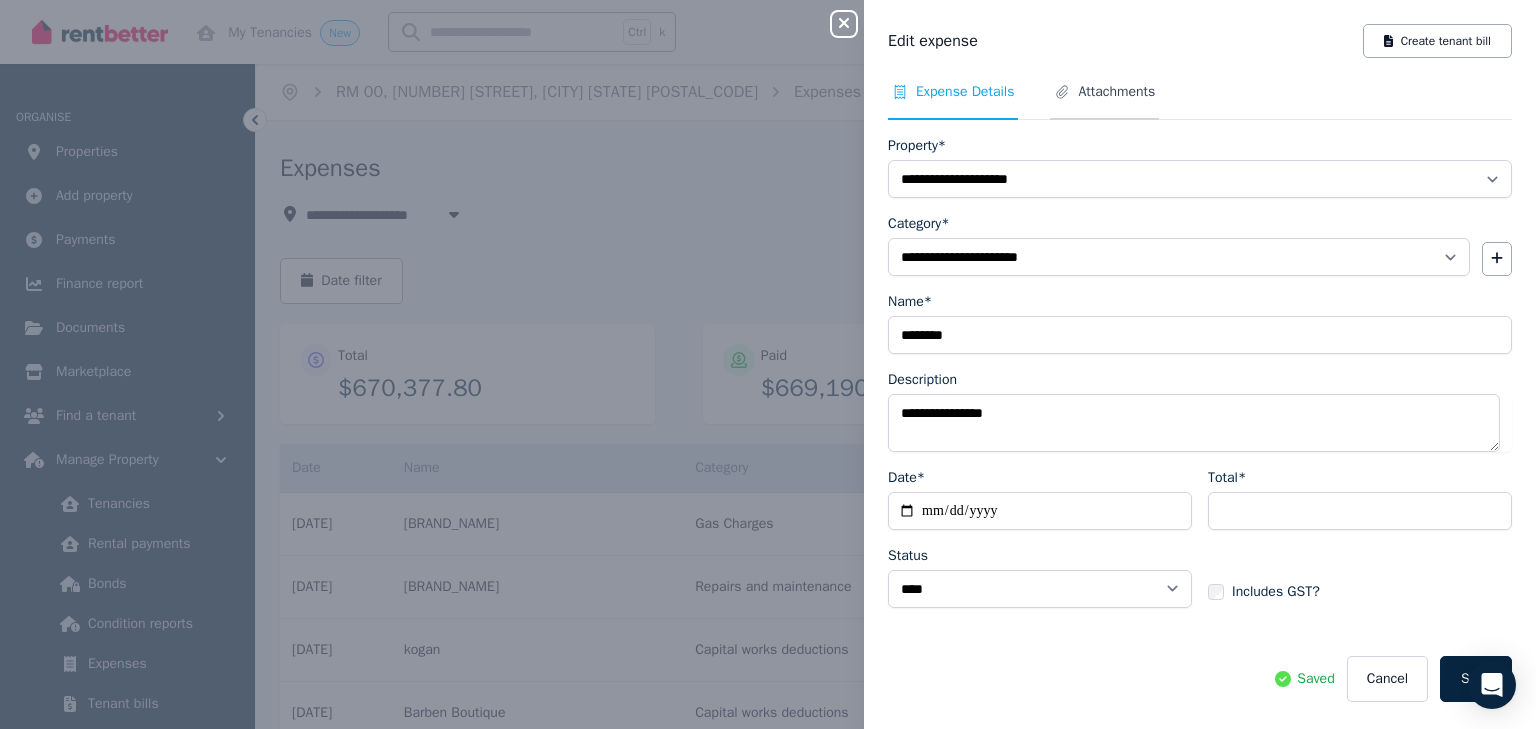 click on "Attachments" at bounding box center (1116, 92) 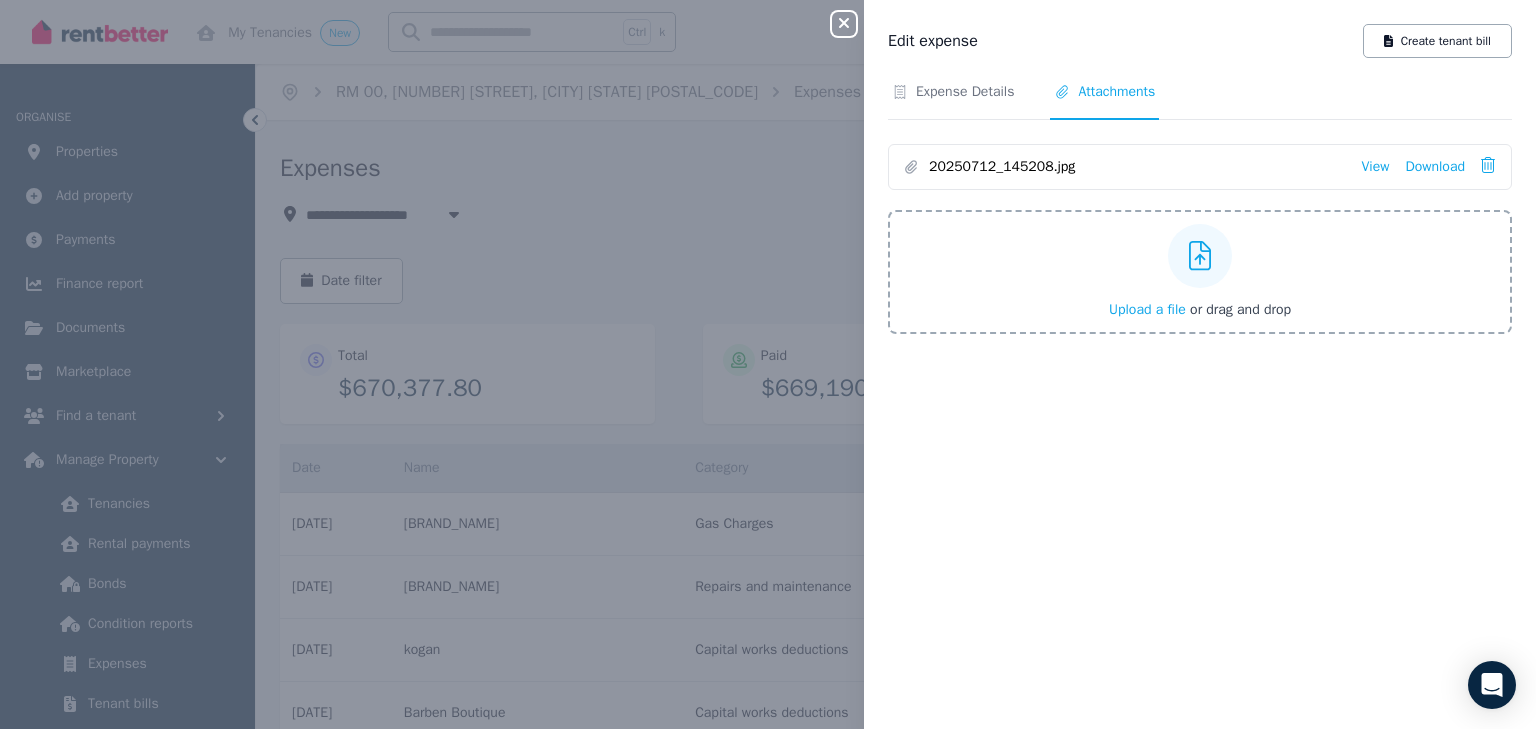 click 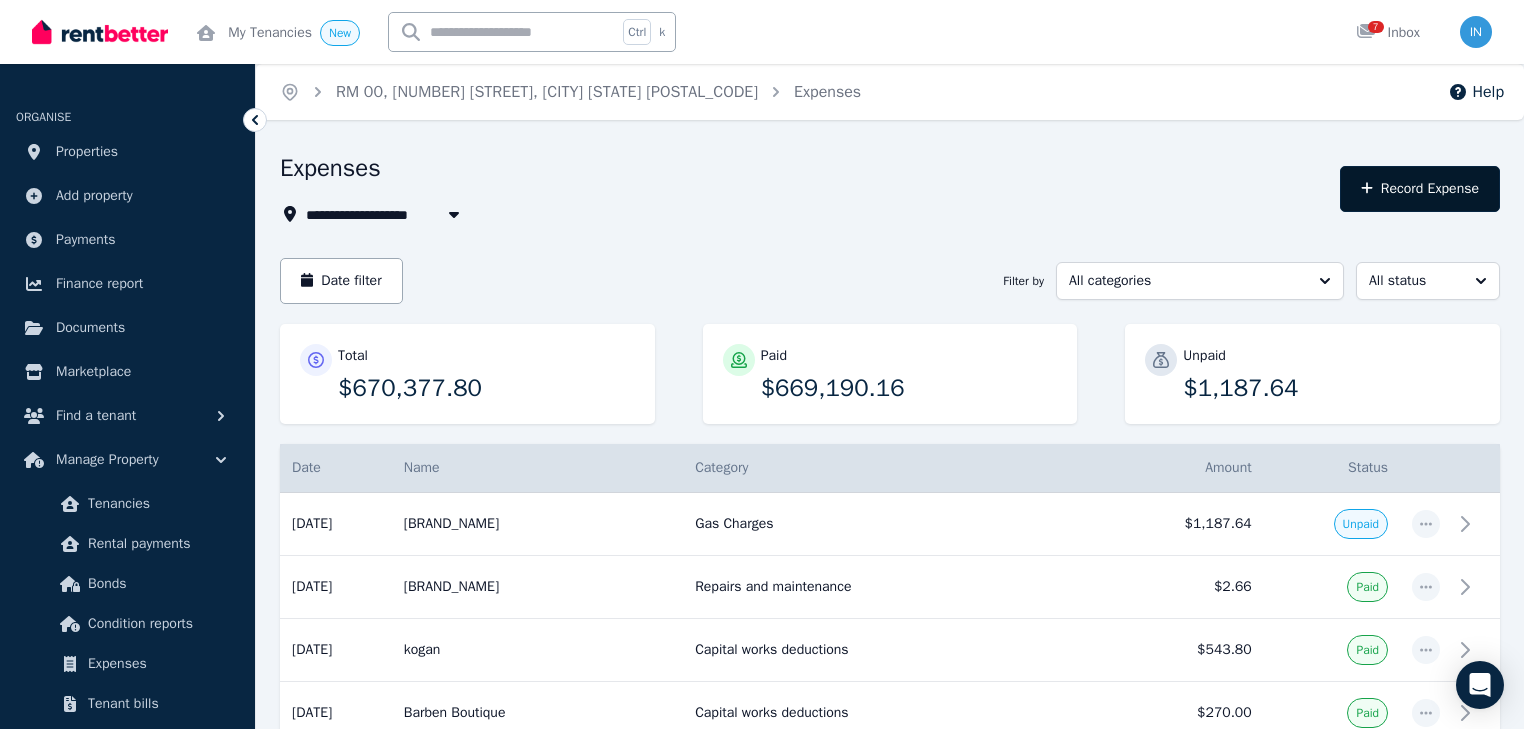 click on "Record Expense" at bounding box center [1420, 189] 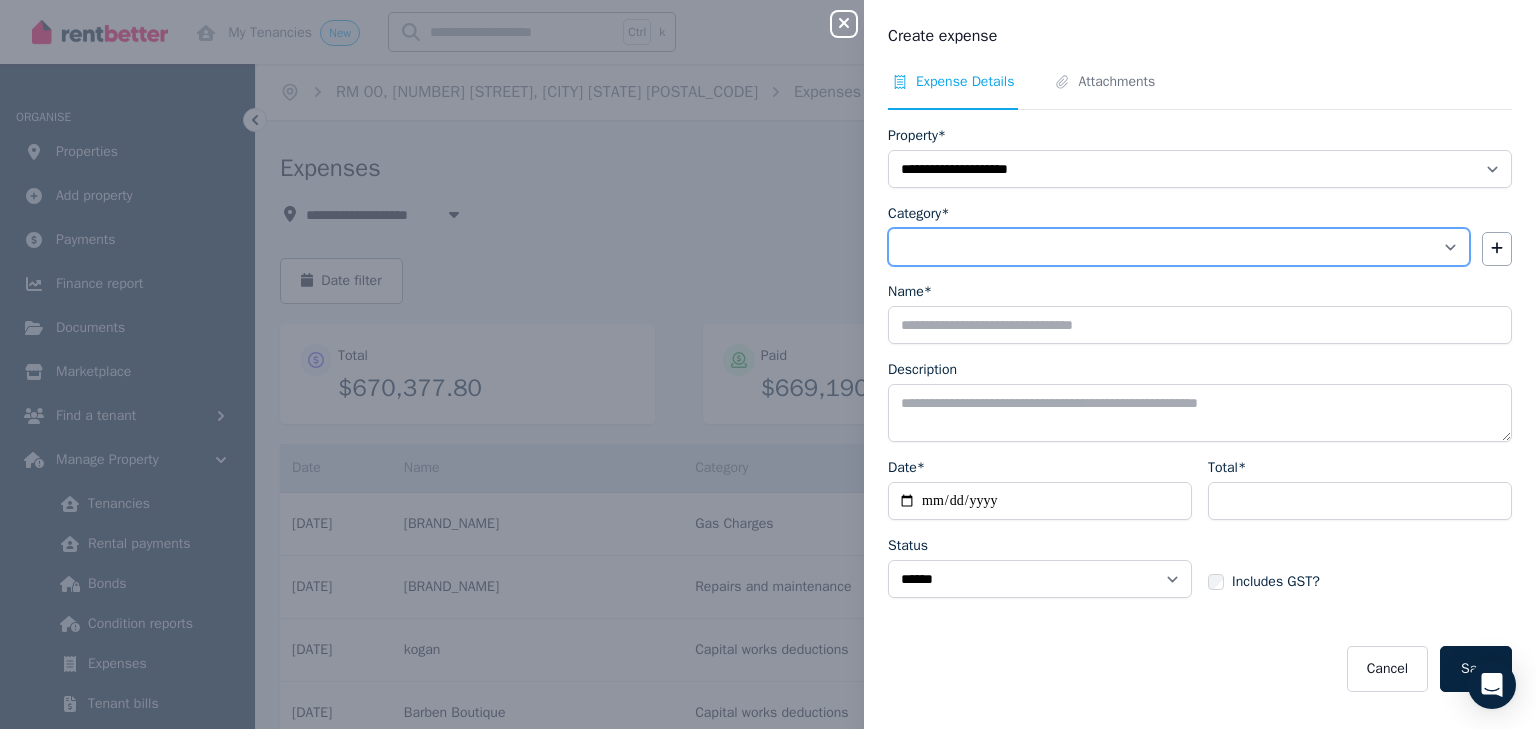 click on "**********" at bounding box center (1179, 247) 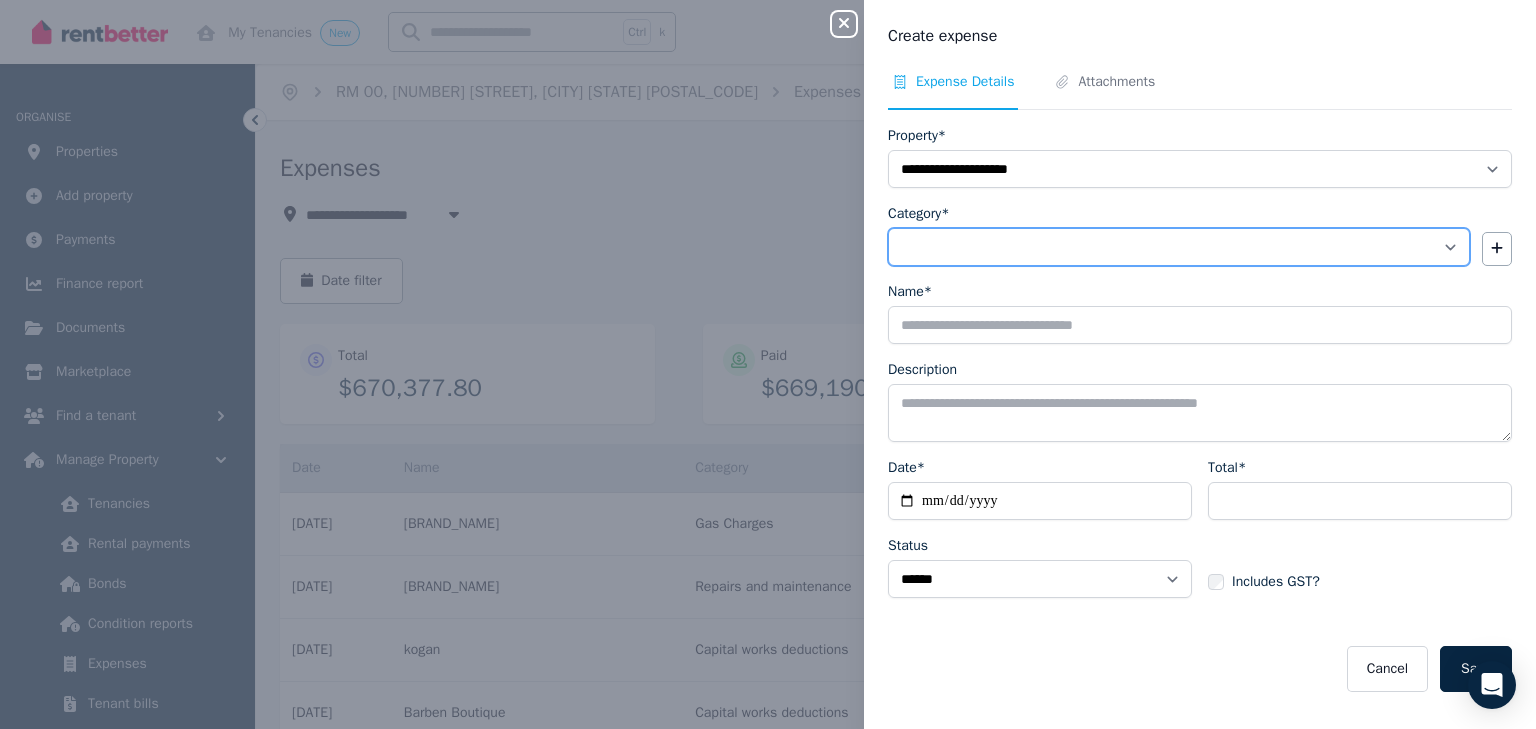 select on "**********" 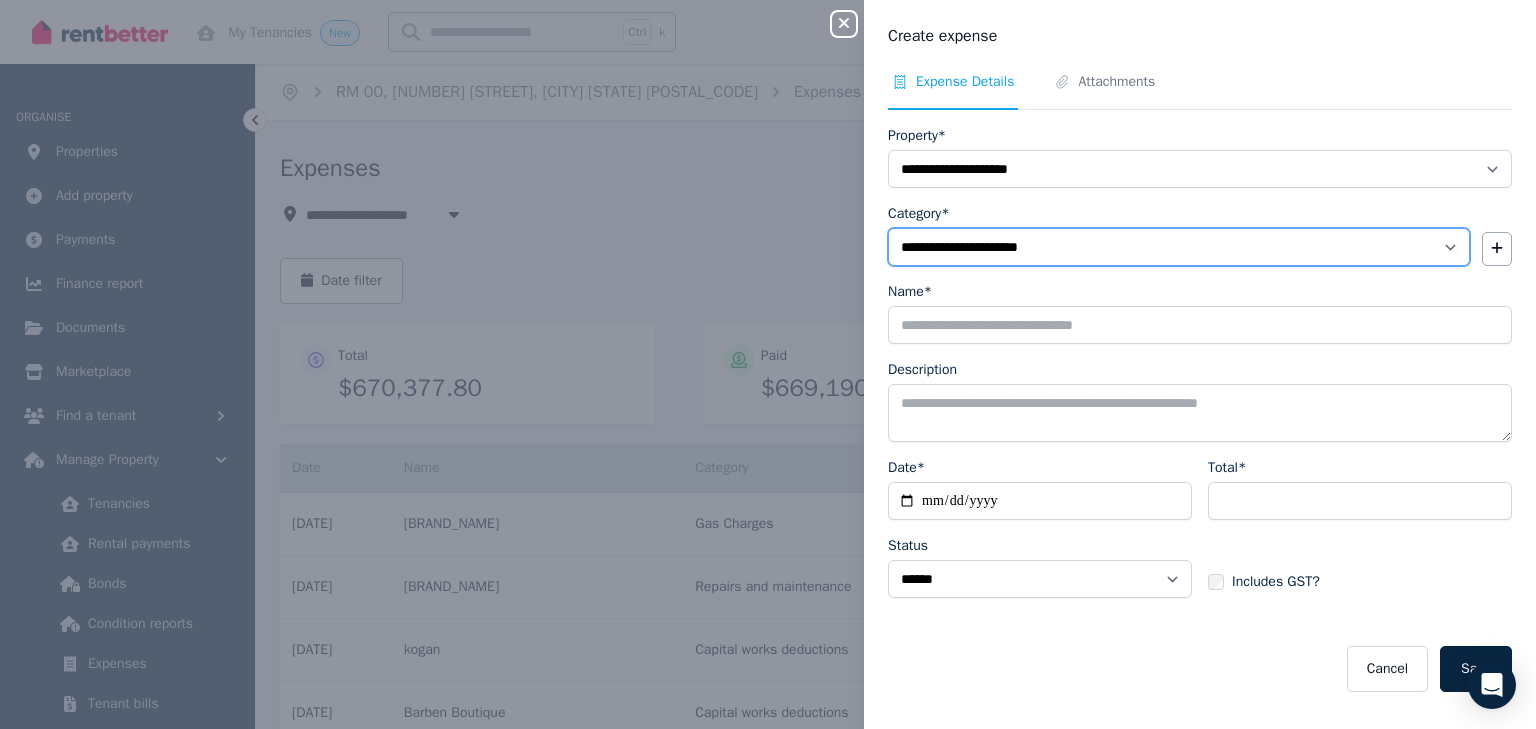 click on "**********" at bounding box center (1179, 247) 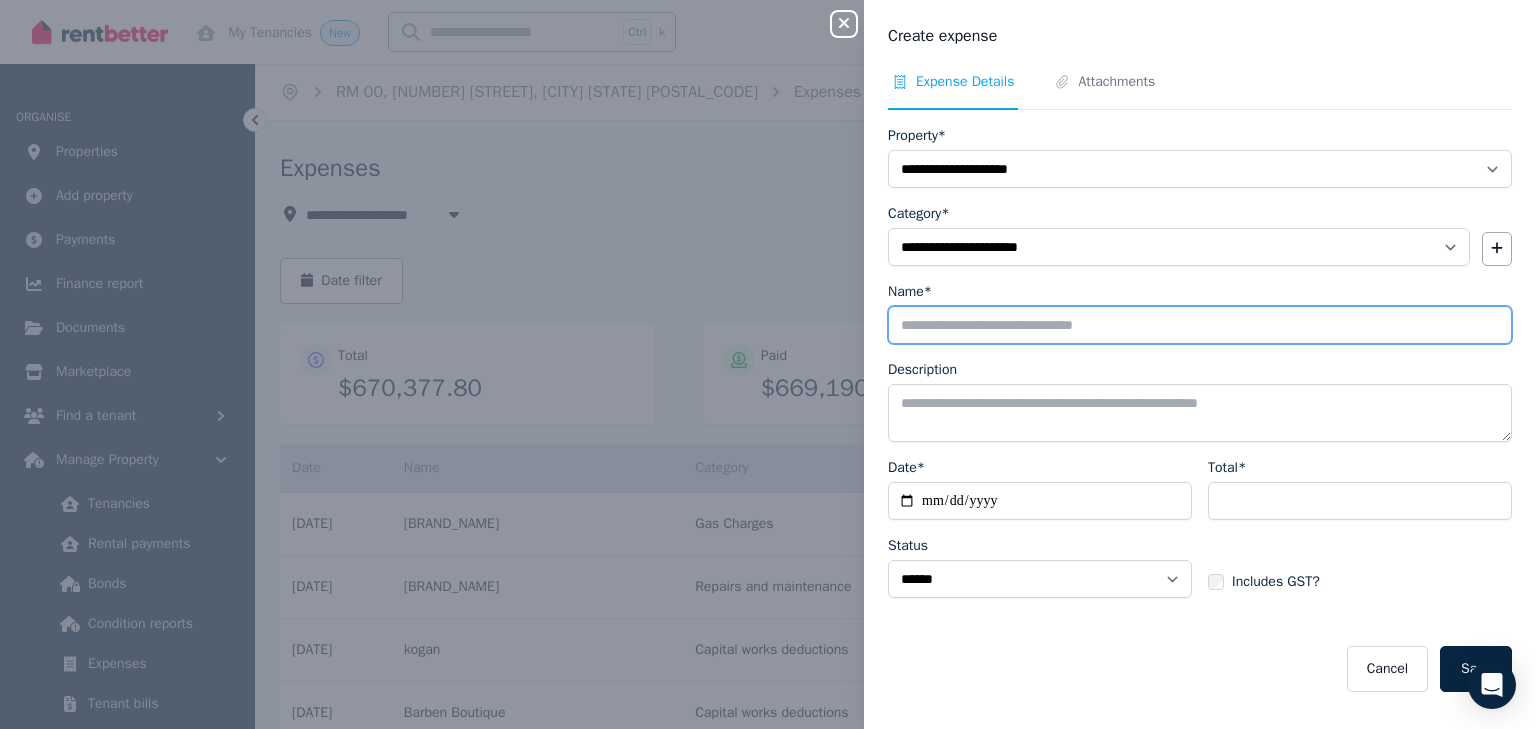 click on "Name*" at bounding box center [1200, 325] 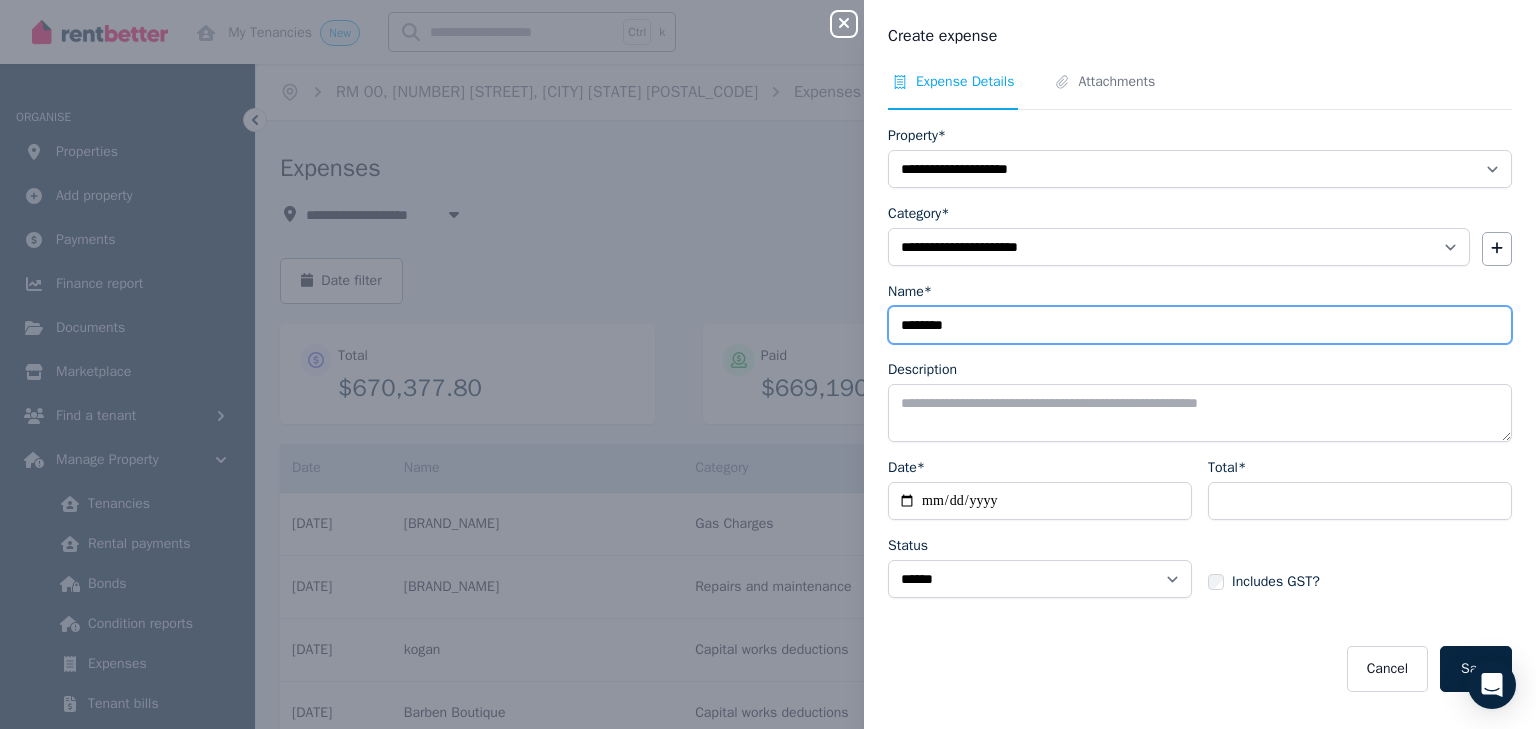 type on "********" 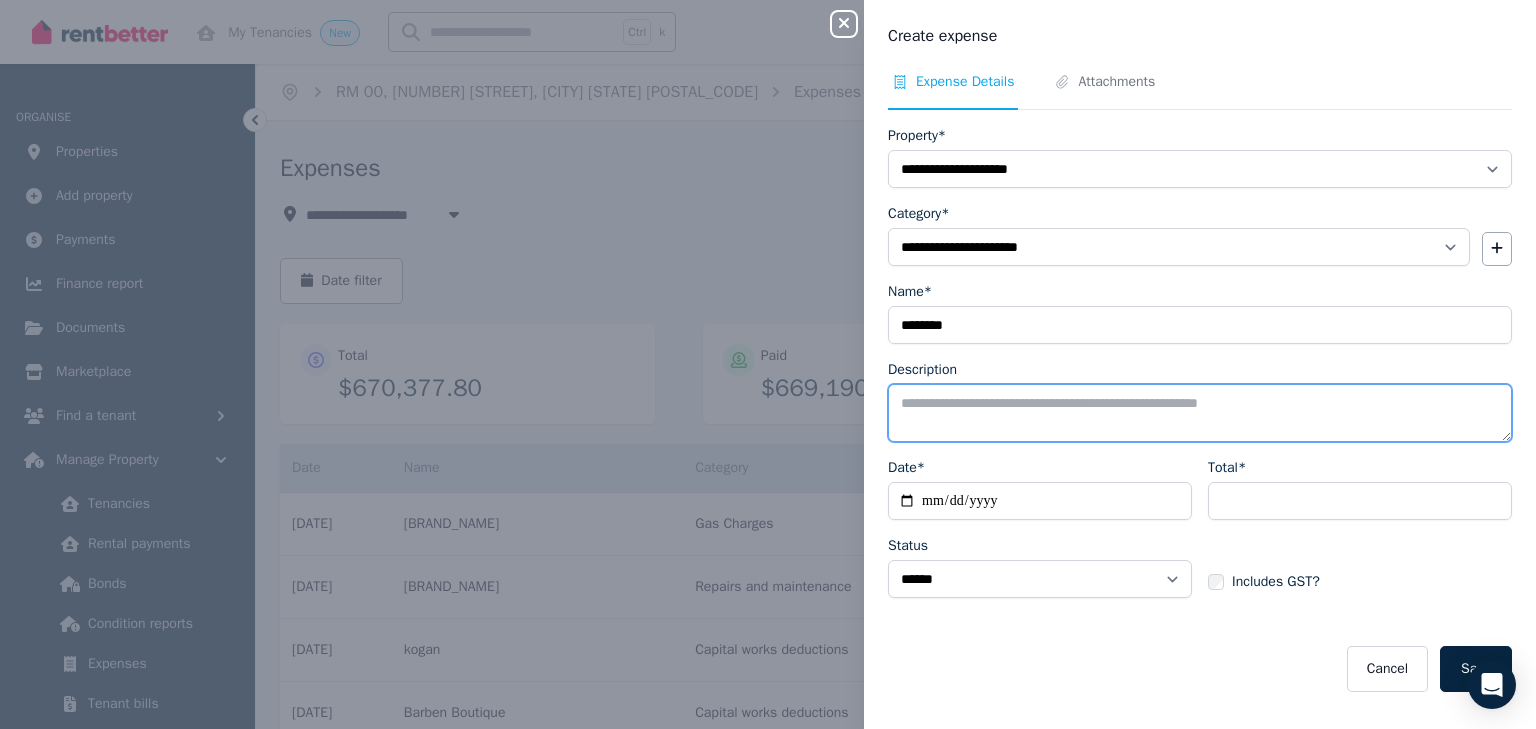 click on "Description" at bounding box center (1200, 413) 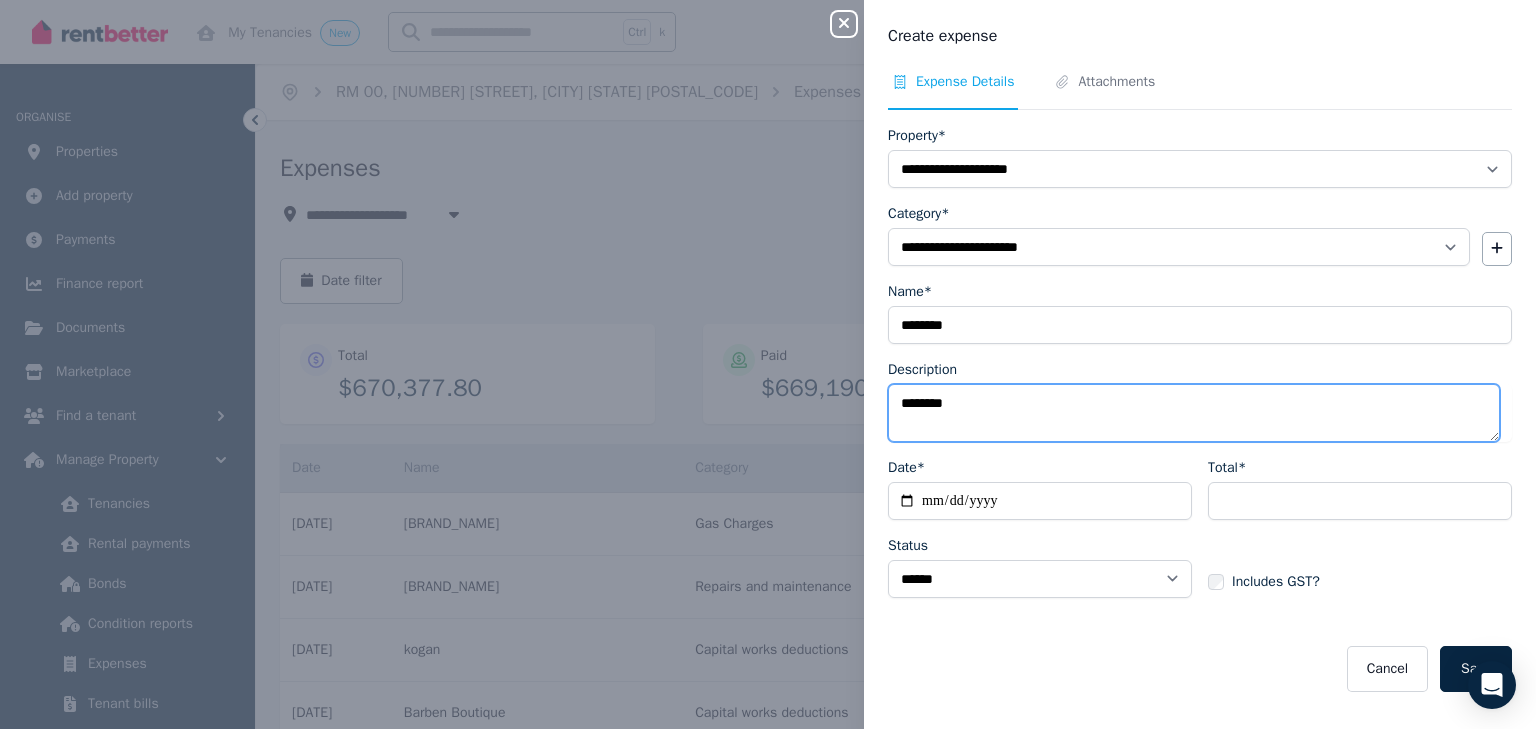 type on "*******" 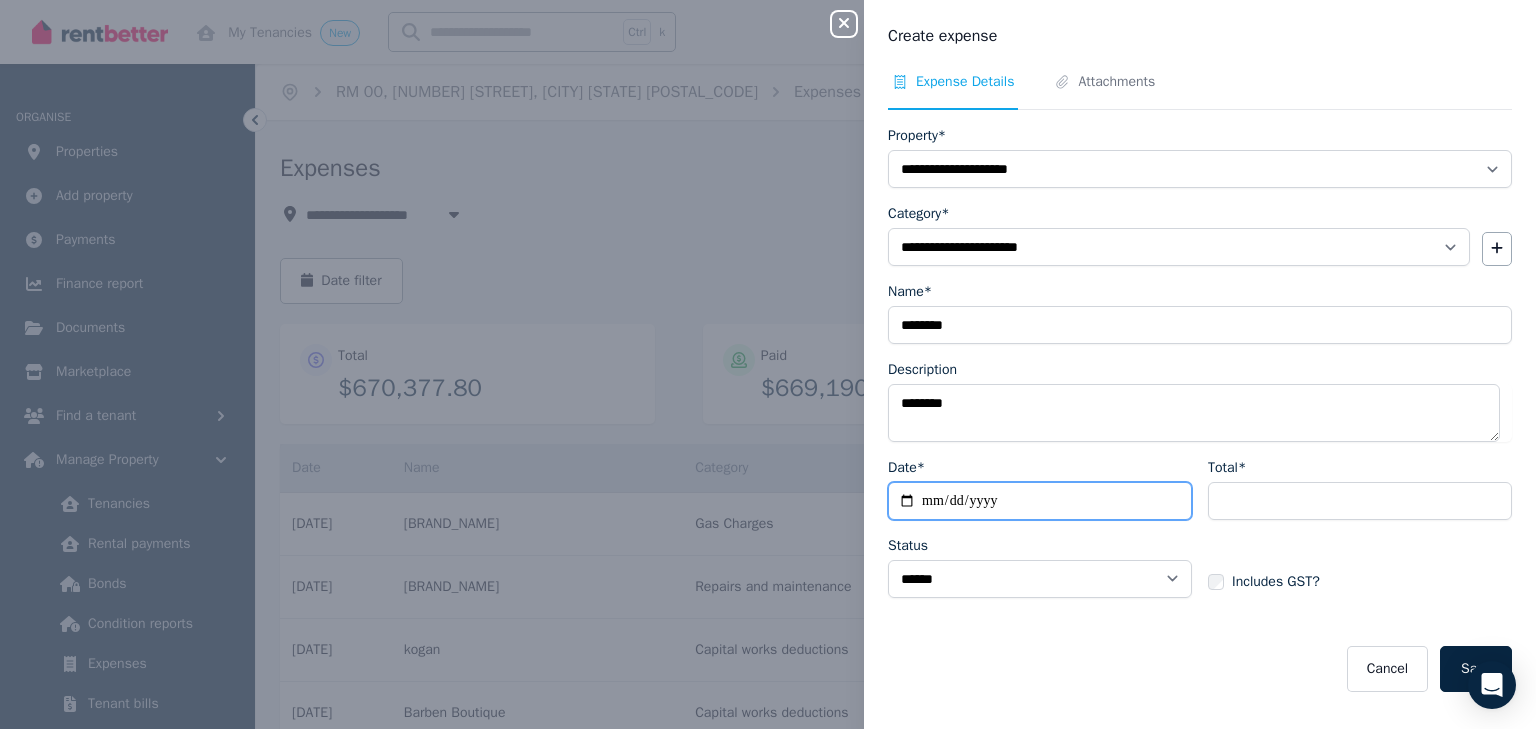 click on "Date*" at bounding box center [1040, 501] 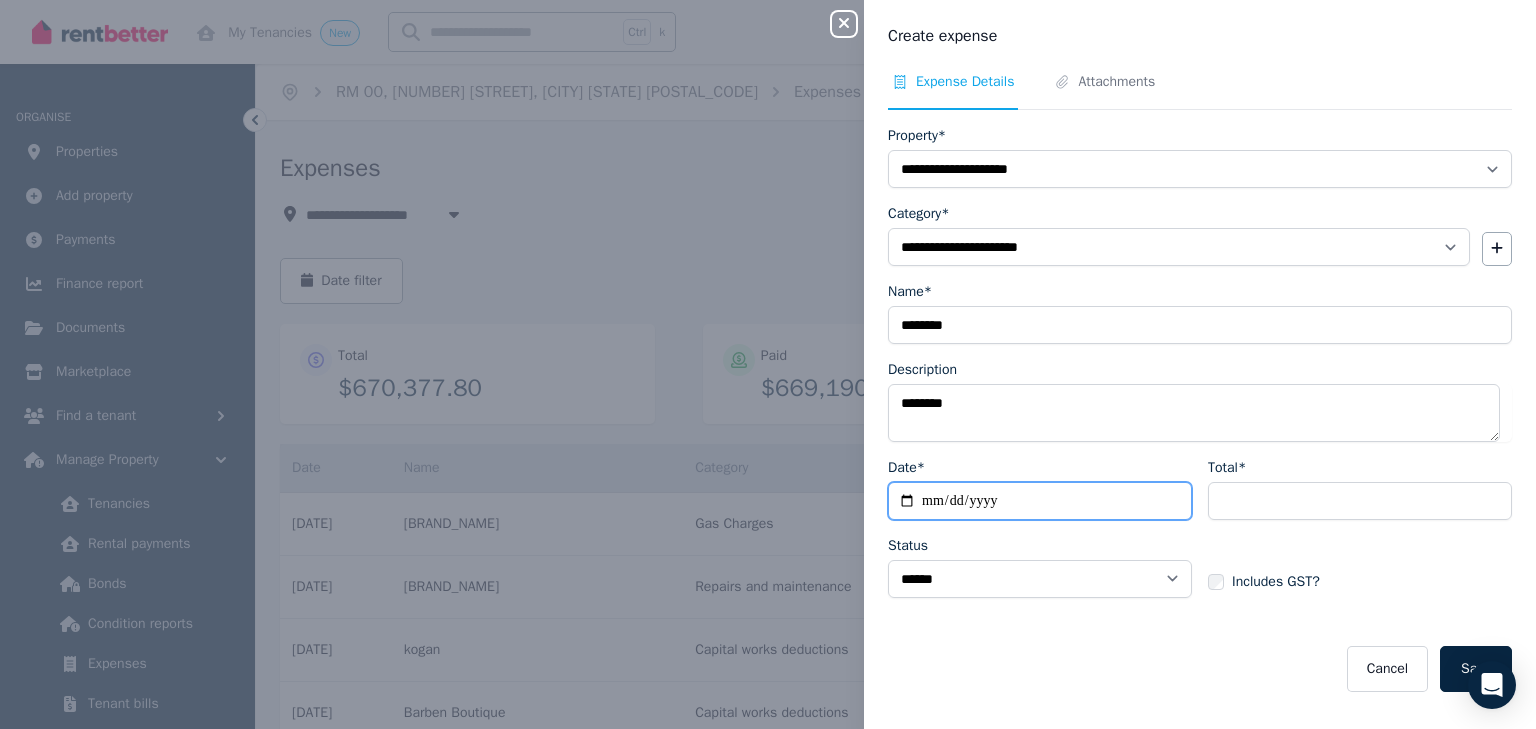 type on "**********" 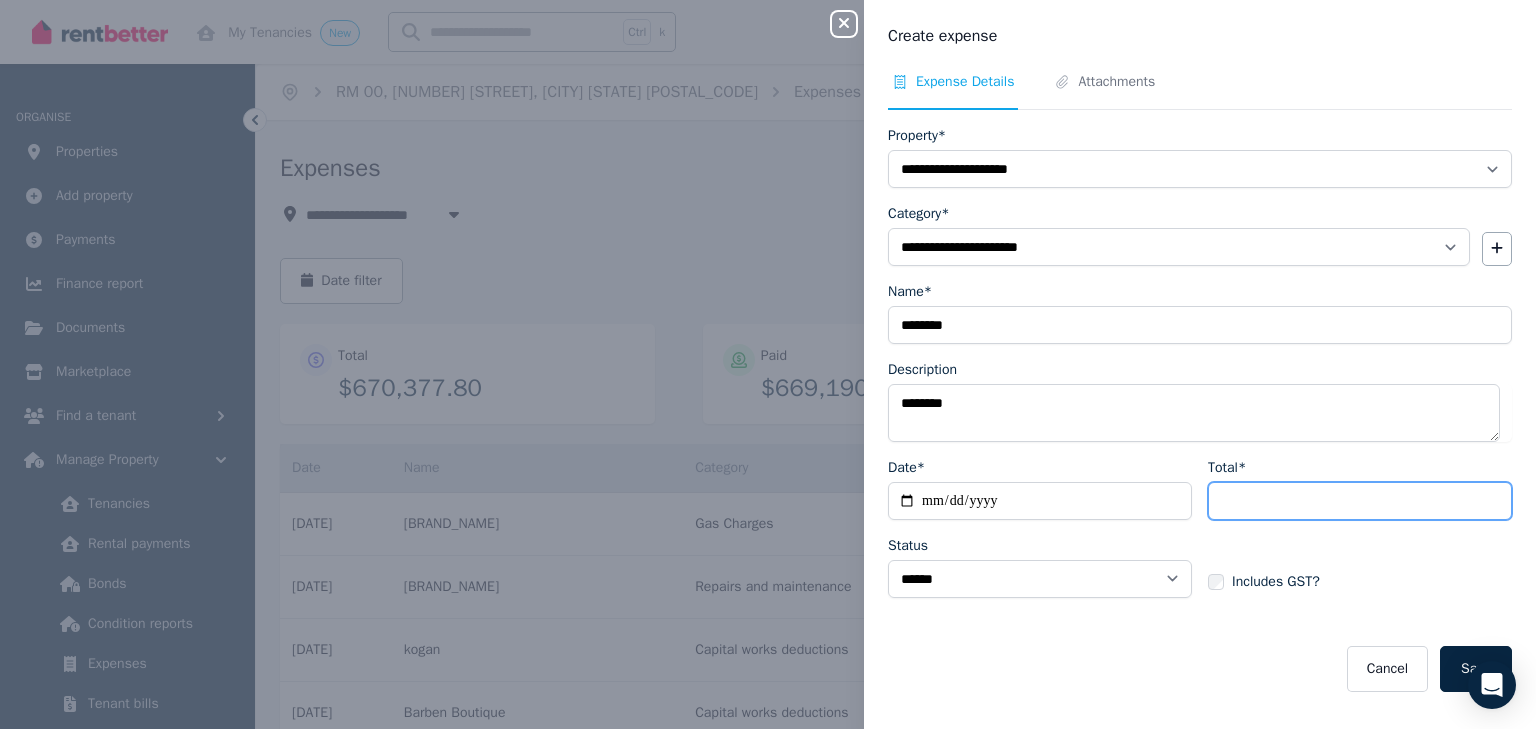 click on "Total*" at bounding box center [1360, 501] 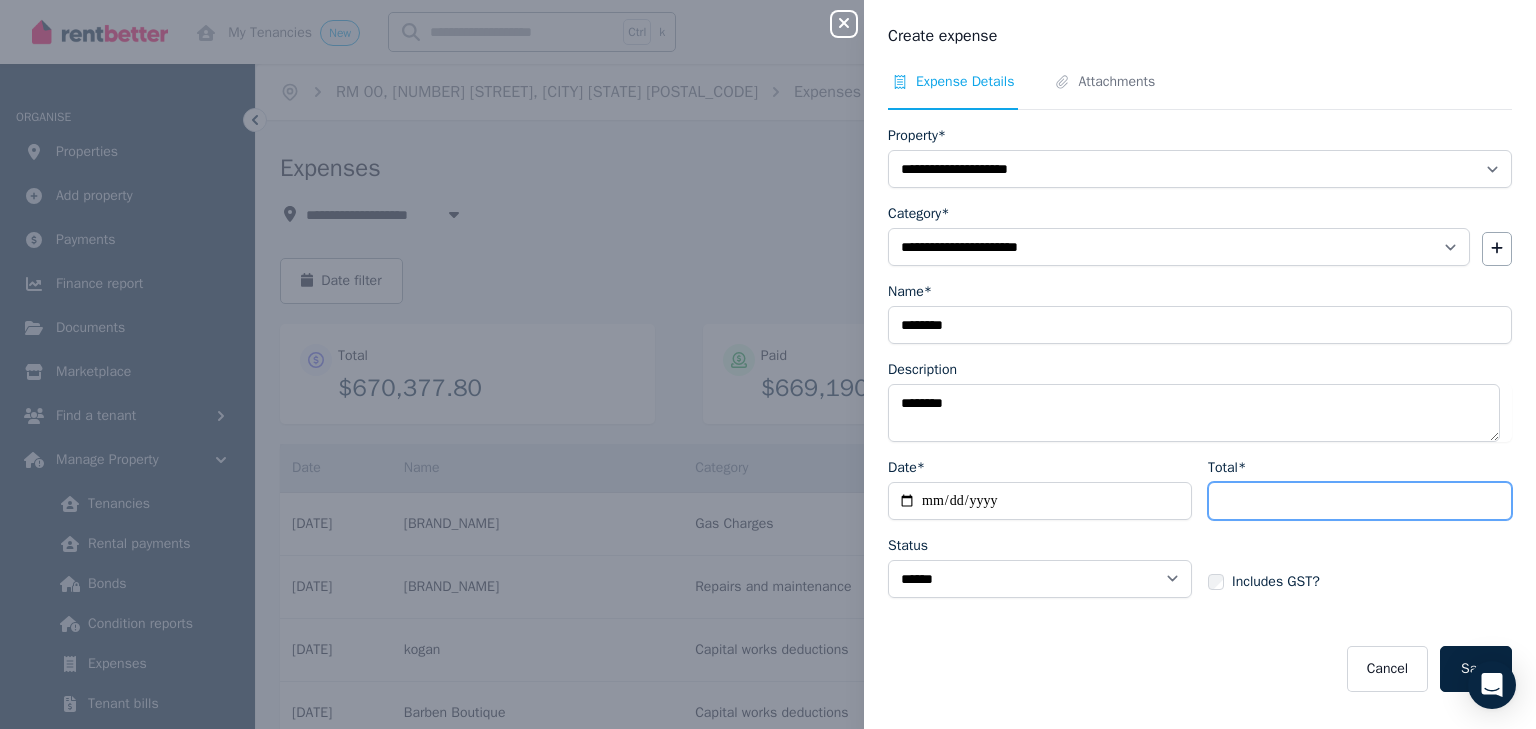 type on "**" 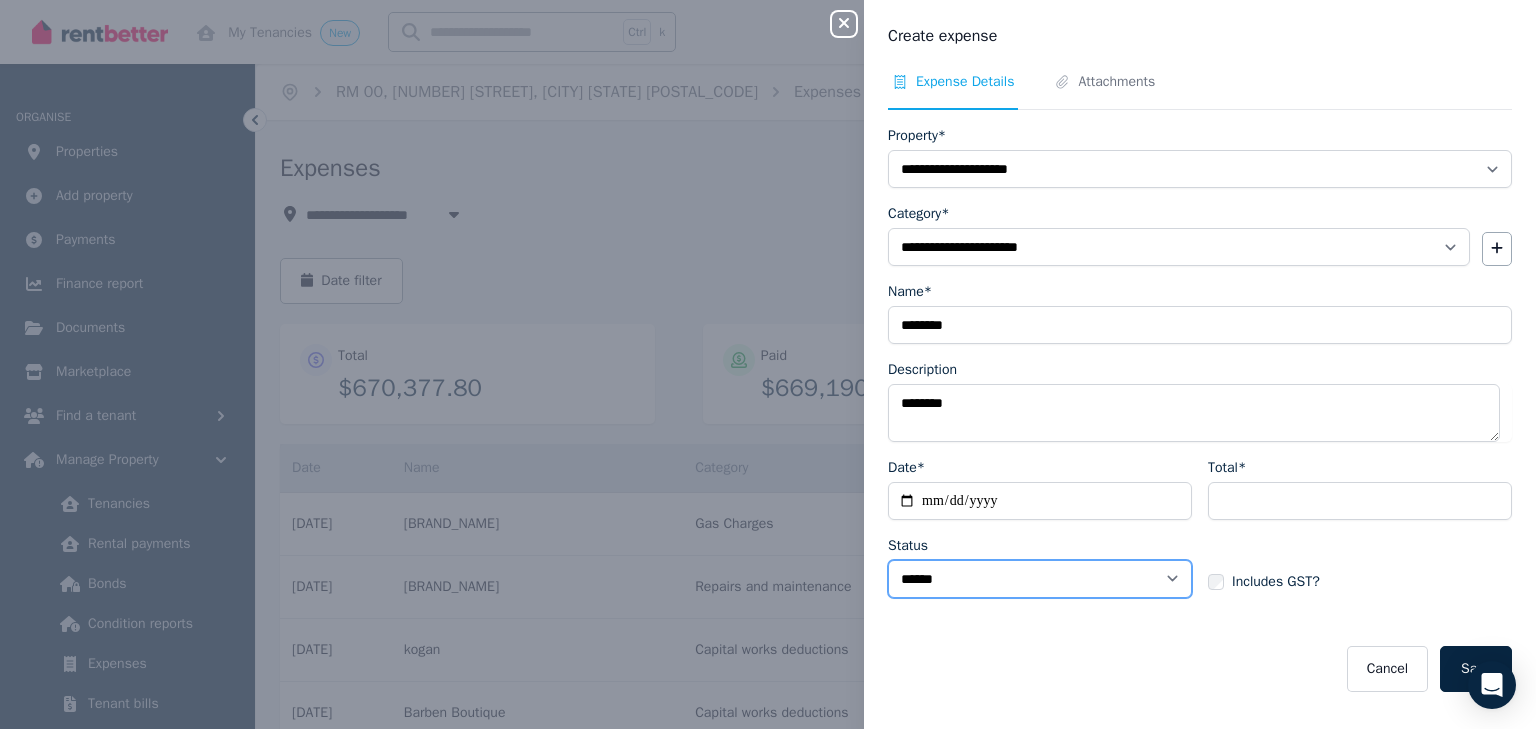 click on "****** ****" at bounding box center [1040, 579] 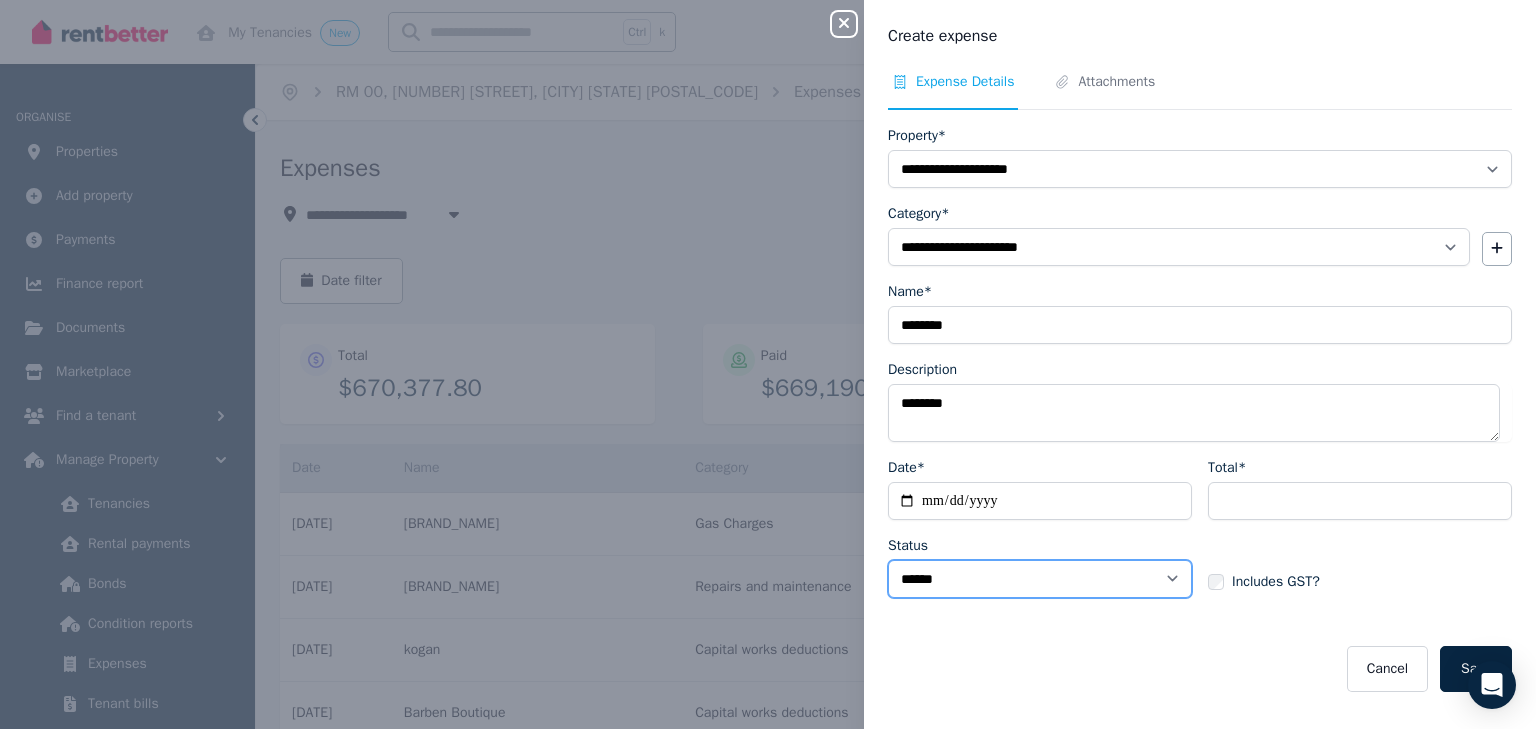 select on "**********" 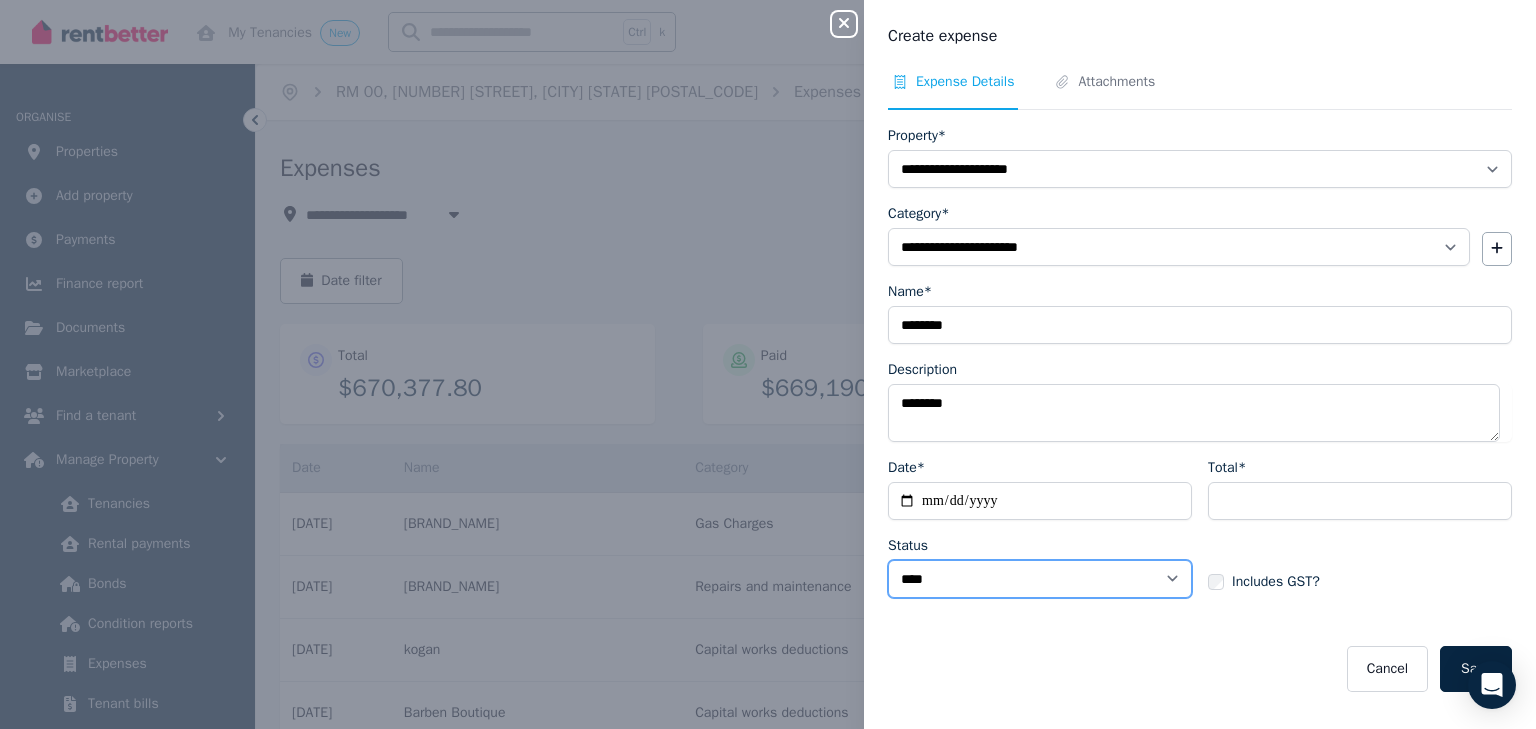 click on "****** ****" at bounding box center (1040, 579) 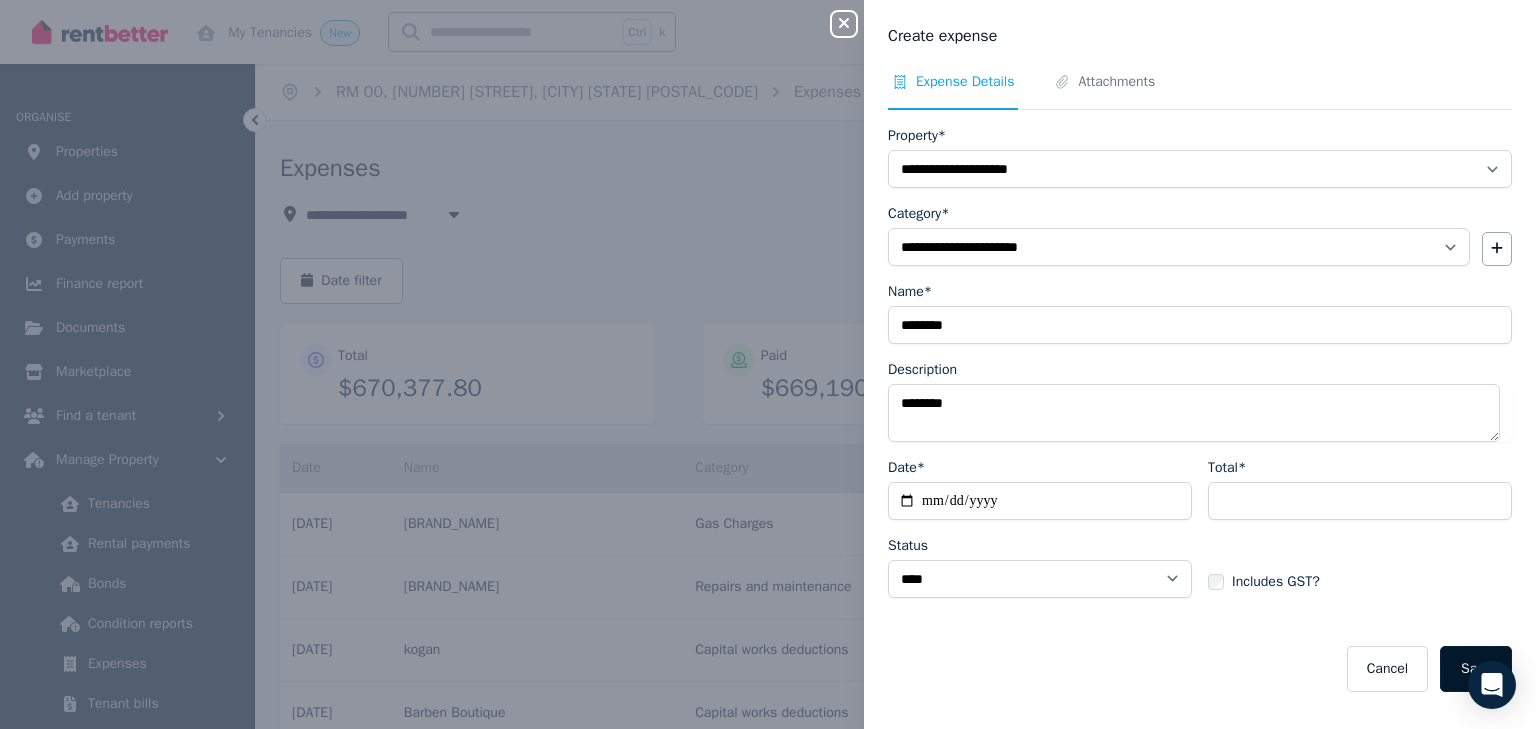 click on "Save" at bounding box center (1476, 669) 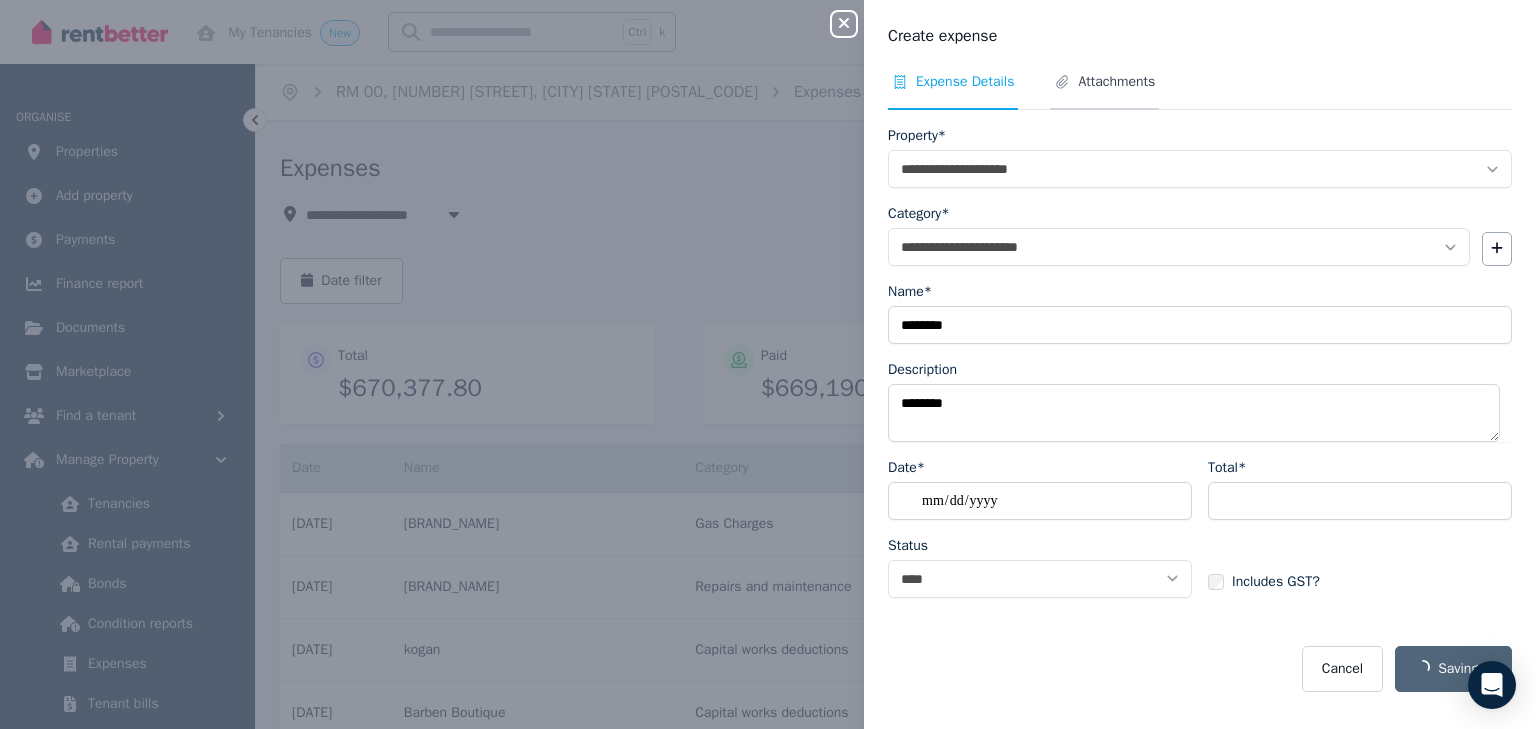 select on "**********" 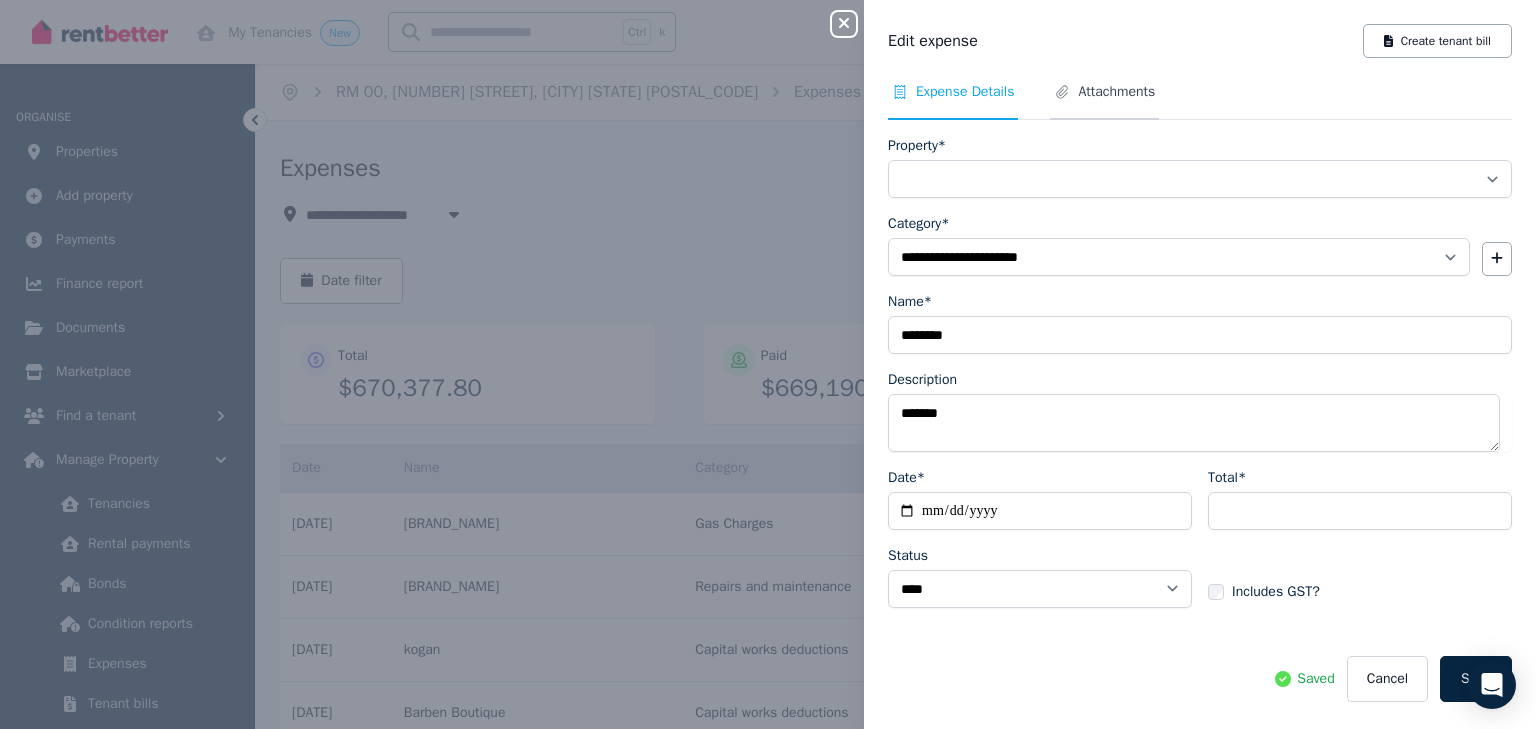 select on "**********" 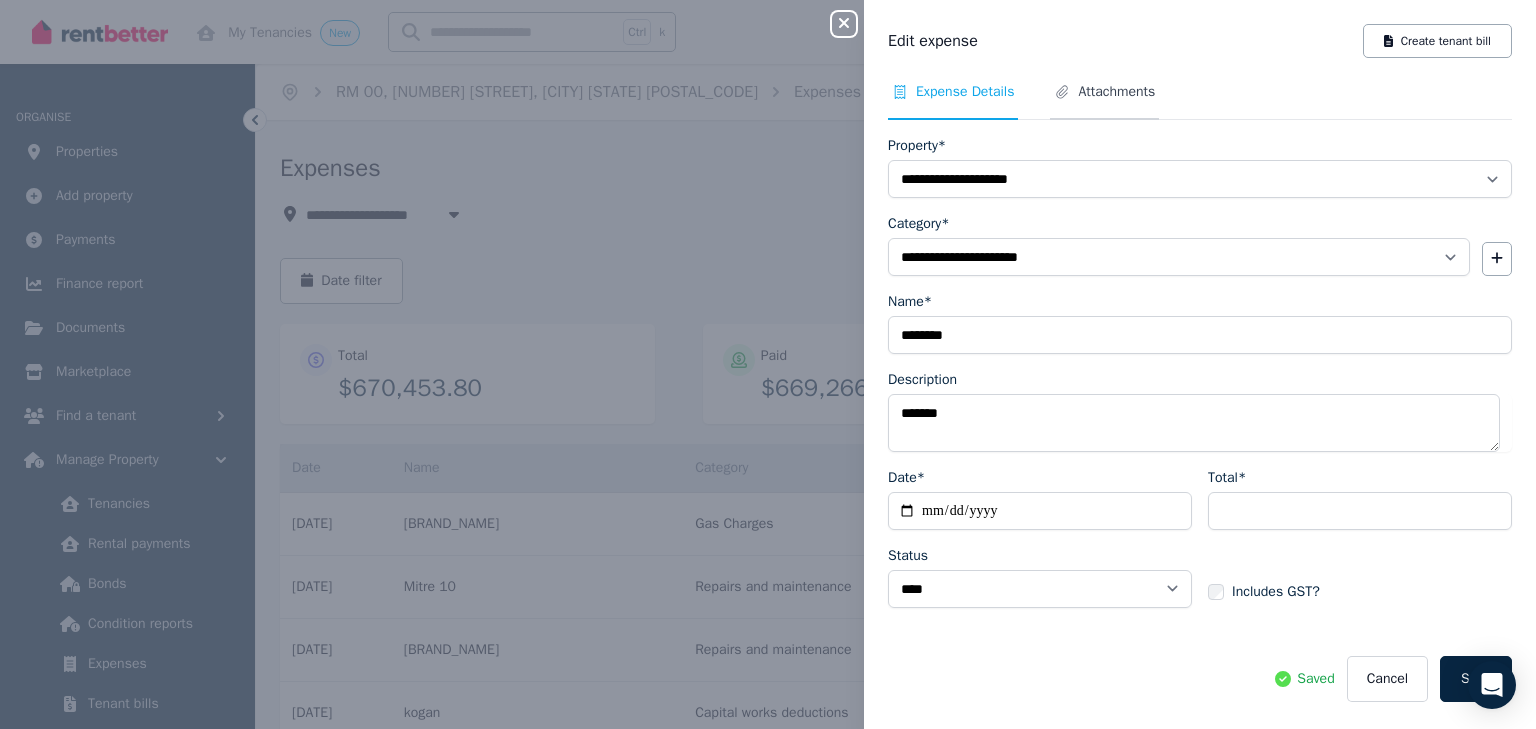 click on "Attachments" at bounding box center (1116, 92) 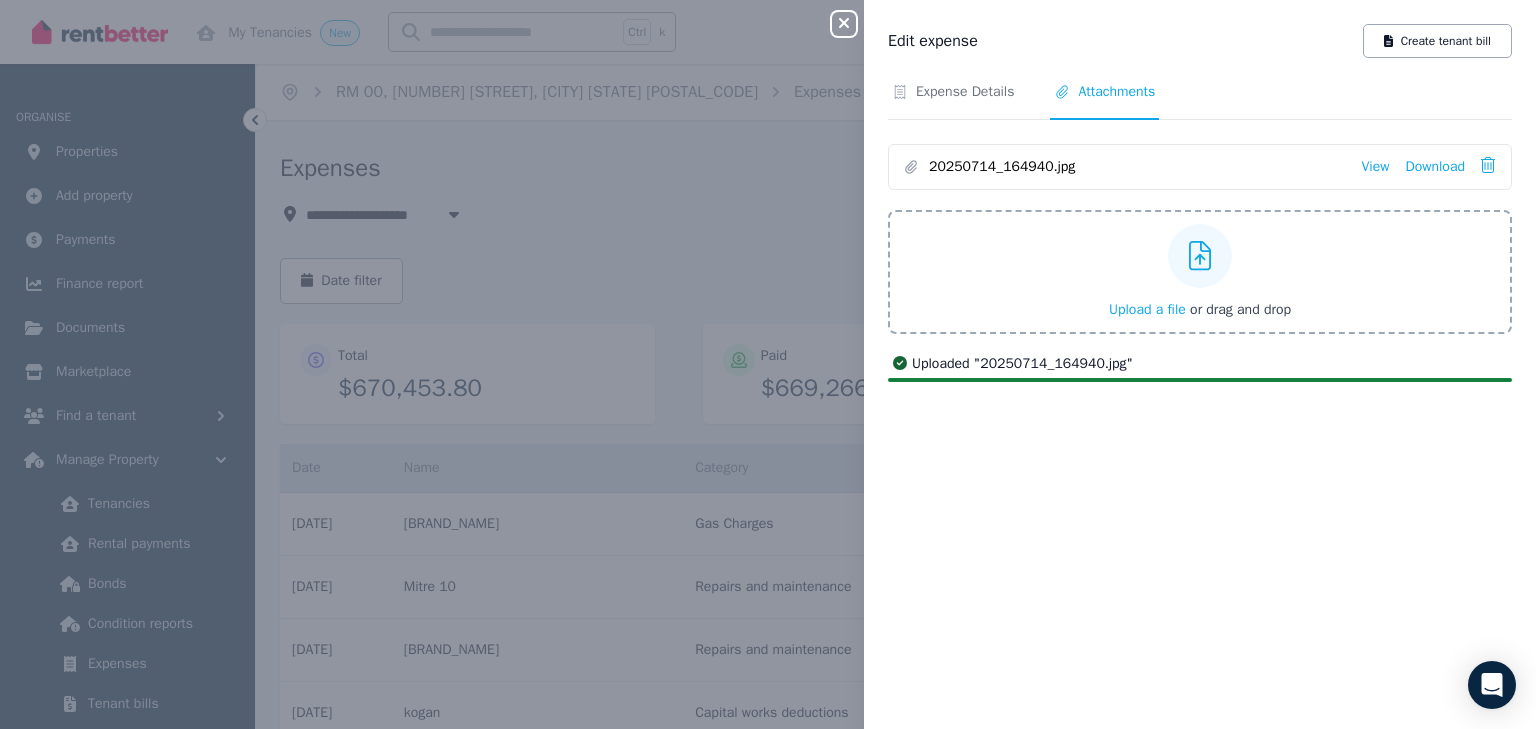 click 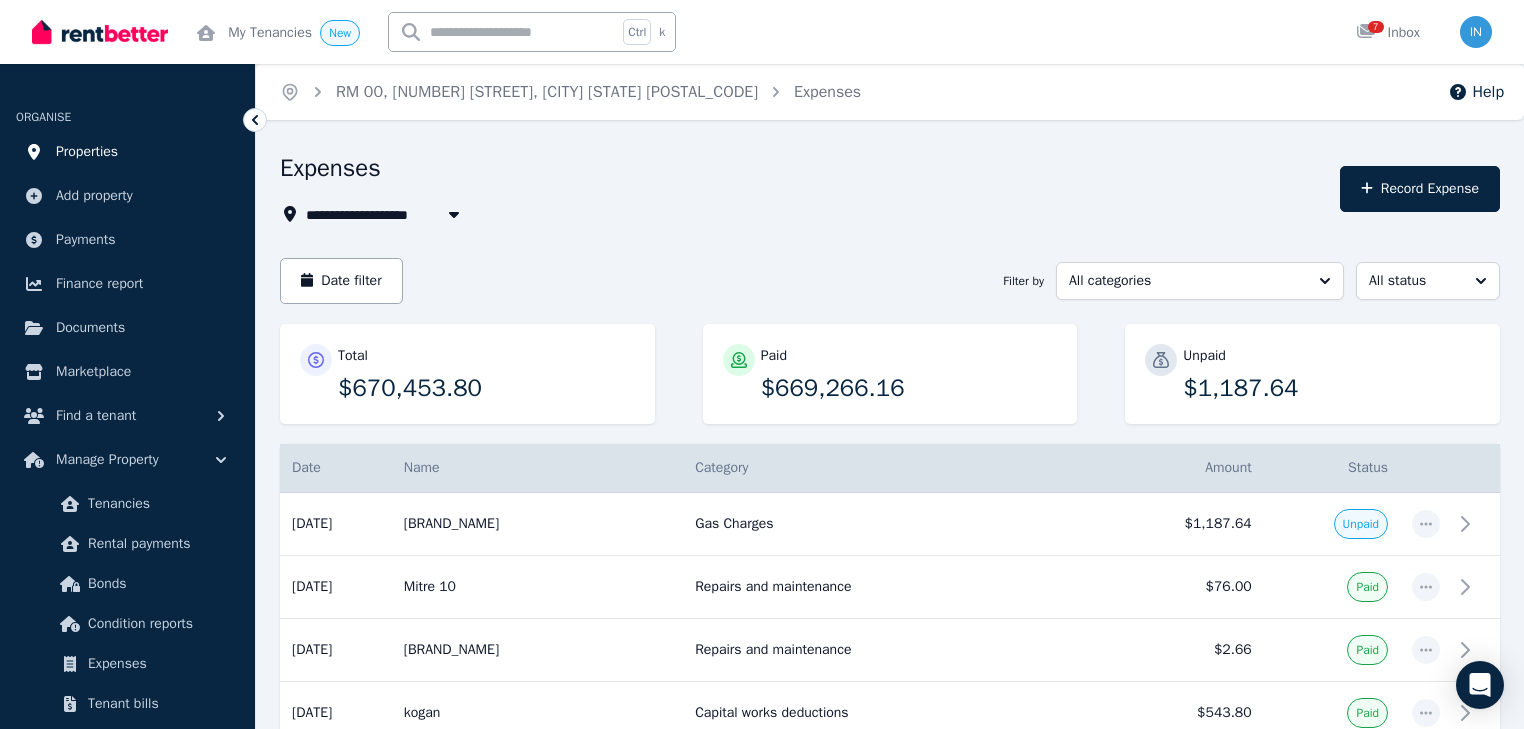click on "Properties" at bounding box center [87, 152] 